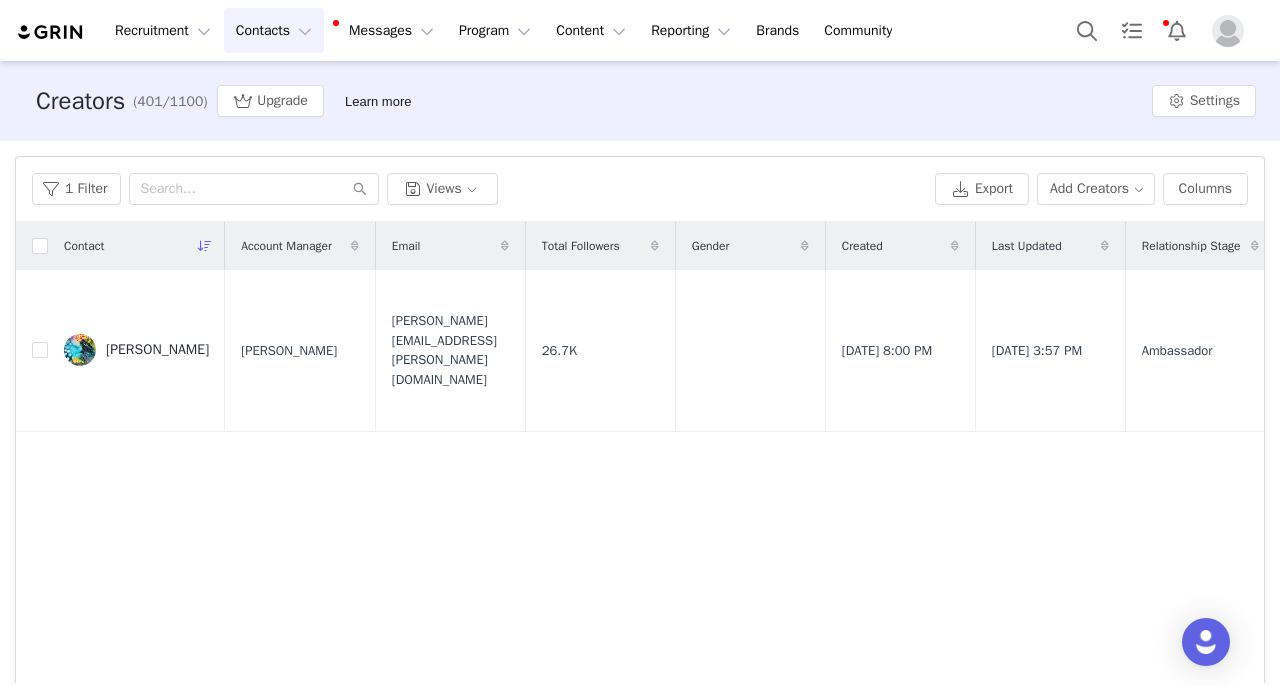 scroll, scrollTop: 0, scrollLeft: 0, axis: both 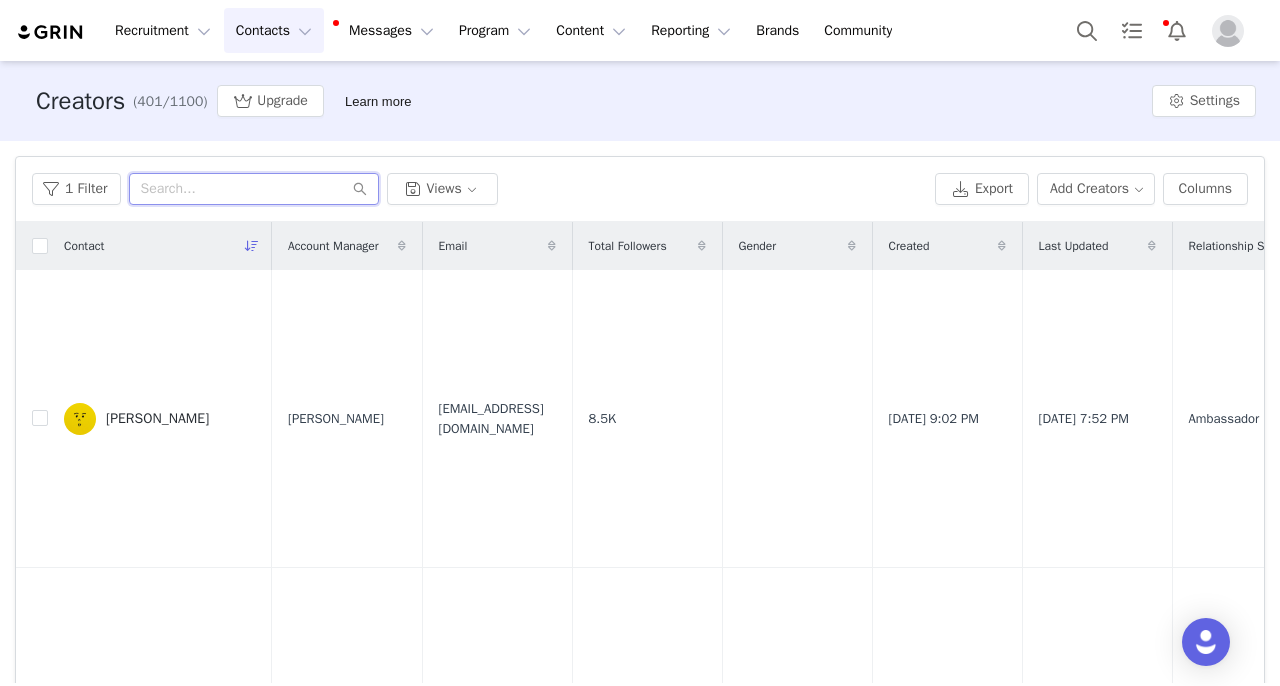 click at bounding box center [254, 189] 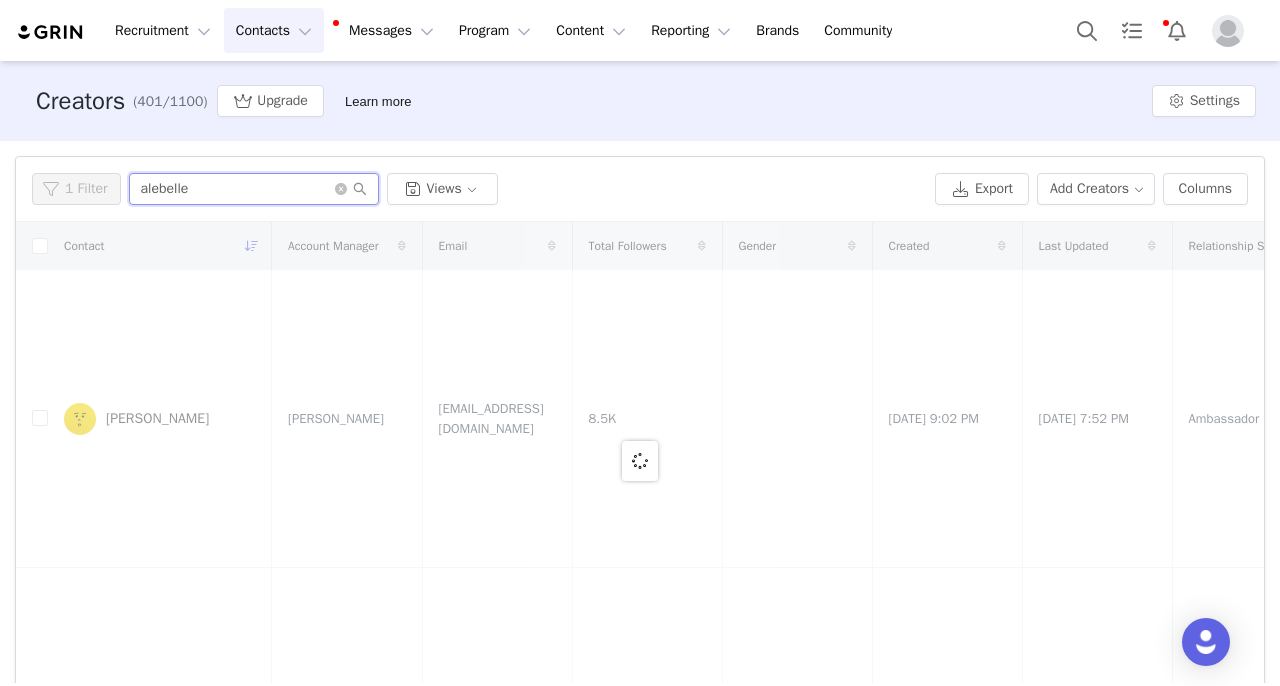 type on "alebelle" 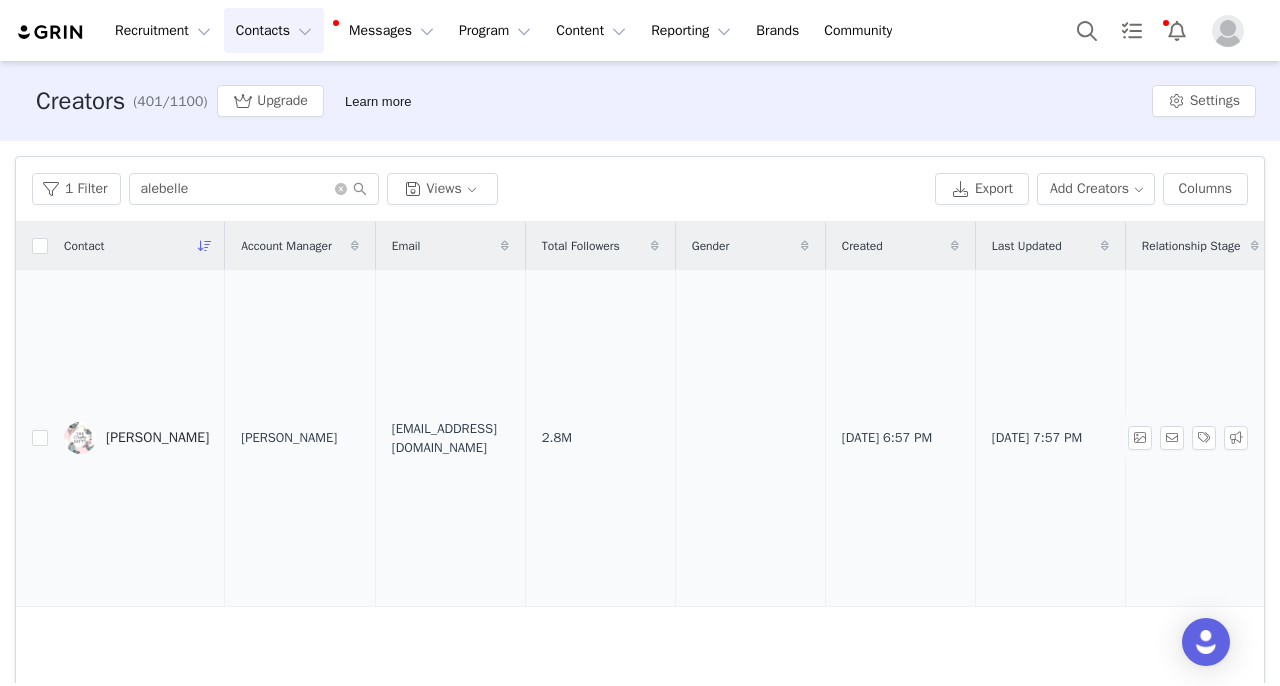 click on "Alebelle Ramiro" at bounding box center [157, 438] 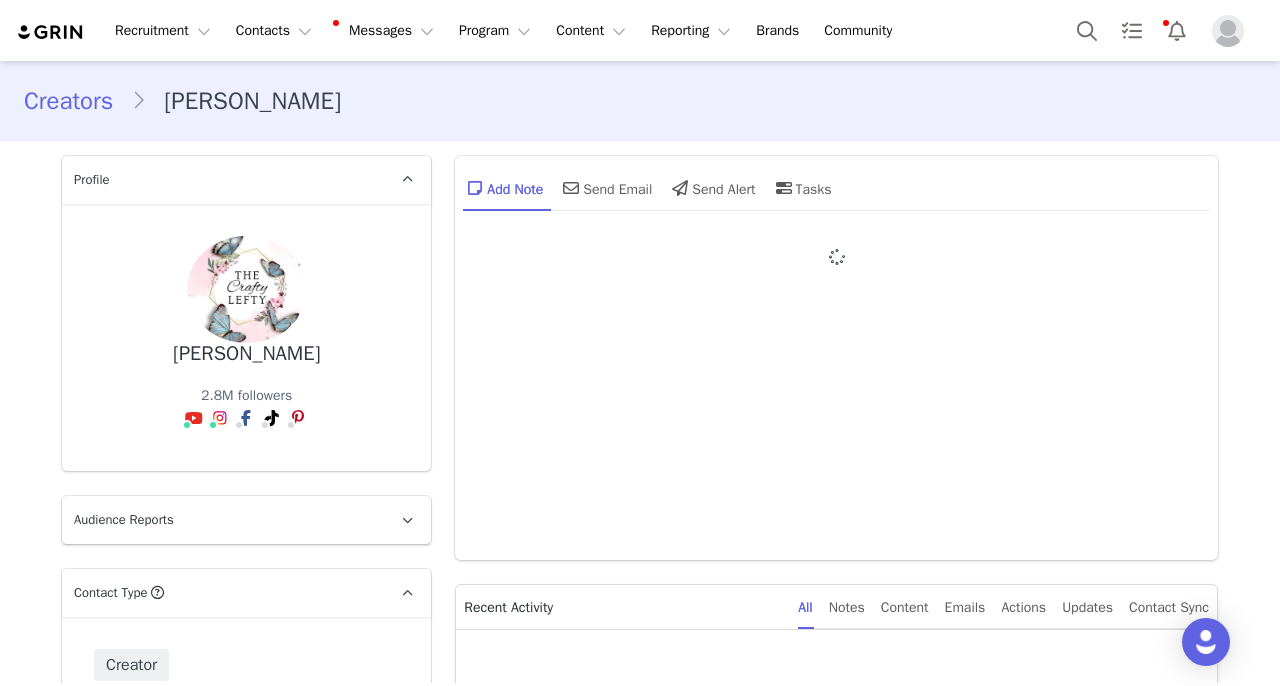 type on "+1 ([GEOGRAPHIC_DATA])" 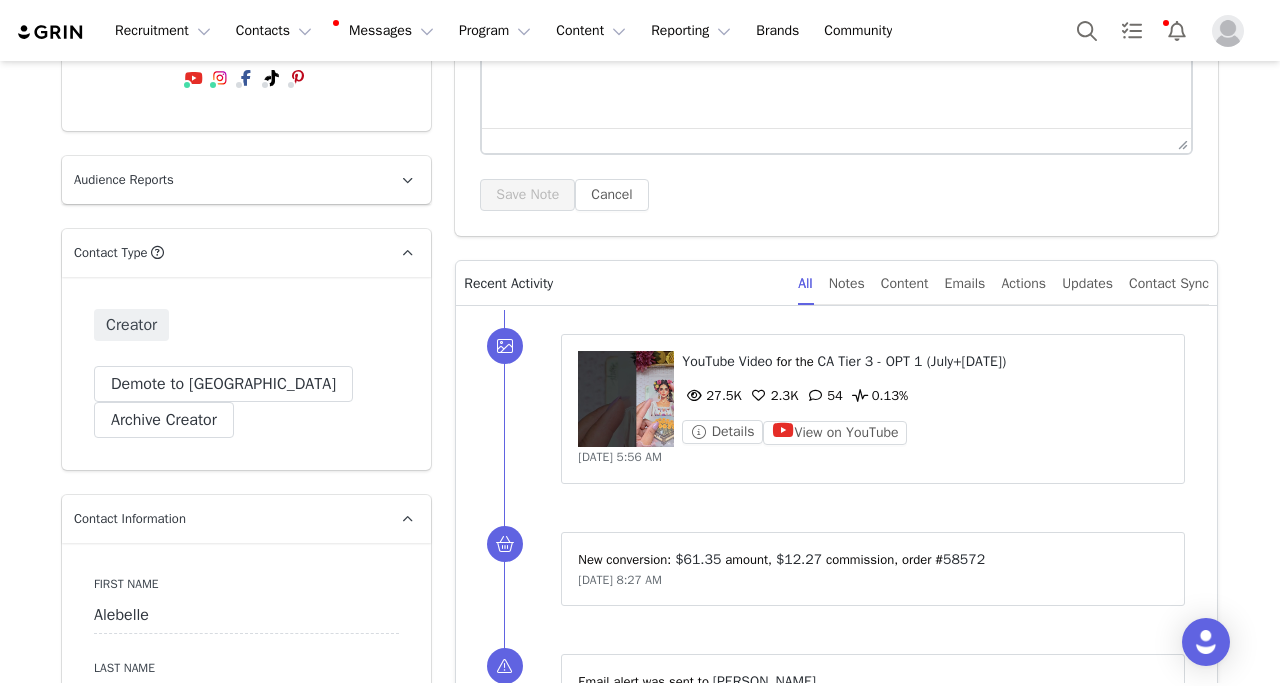 scroll, scrollTop: 0, scrollLeft: 0, axis: both 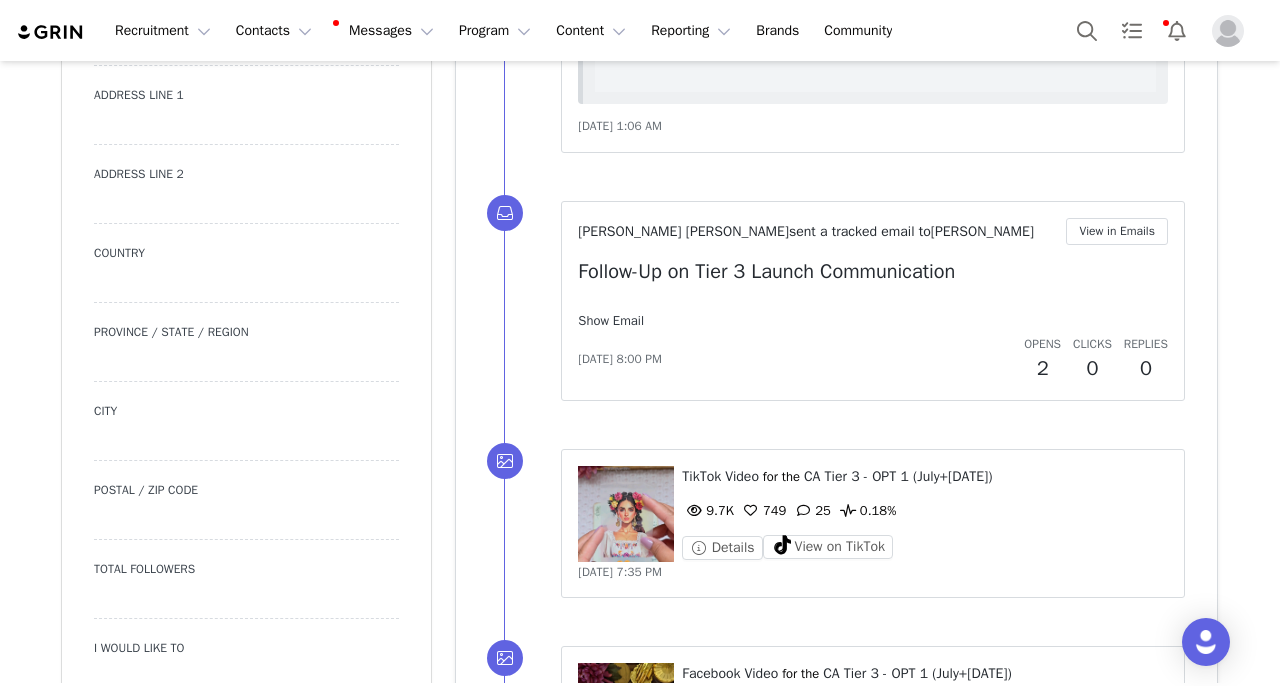 click on "Show Email" at bounding box center (611, 320) 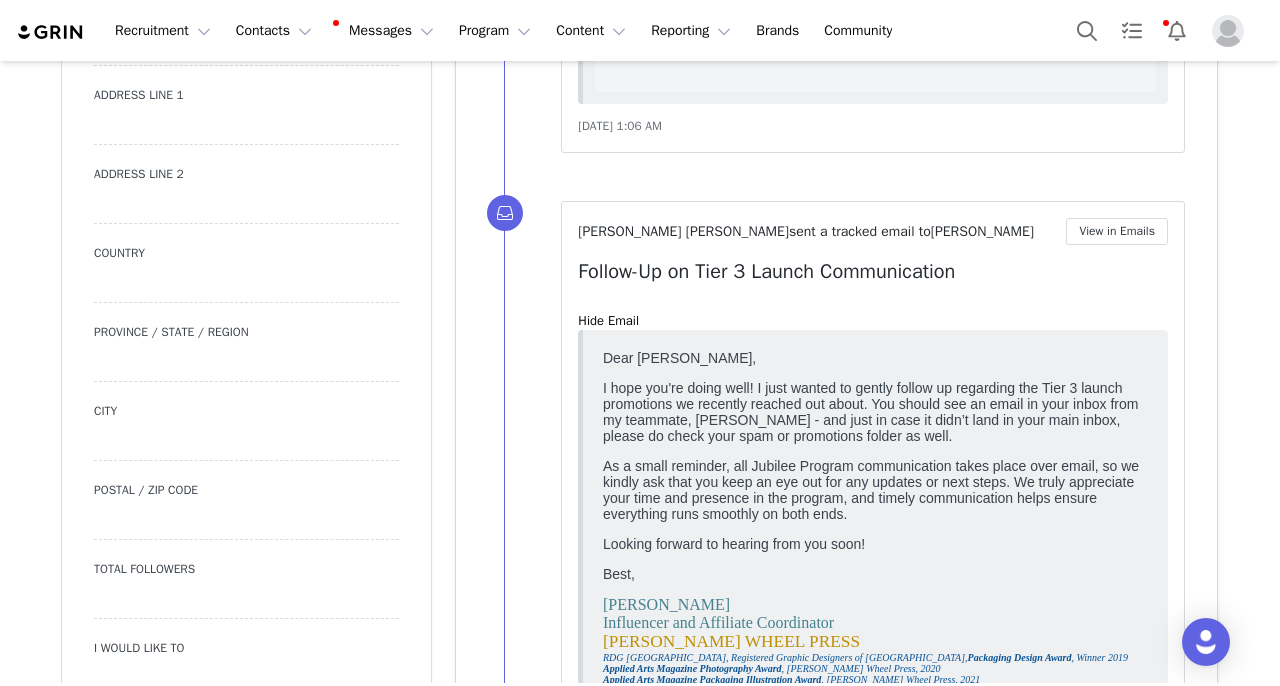 scroll, scrollTop: 0, scrollLeft: 0, axis: both 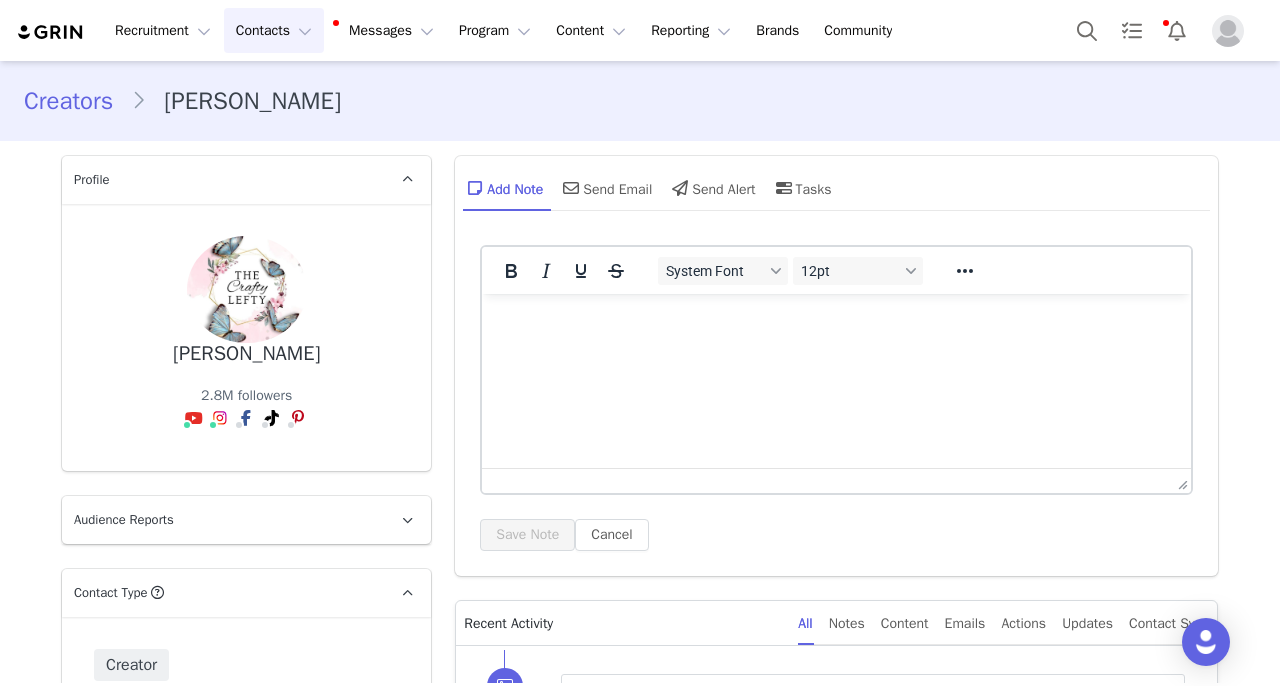 click on "Contacts Contacts" at bounding box center [274, 30] 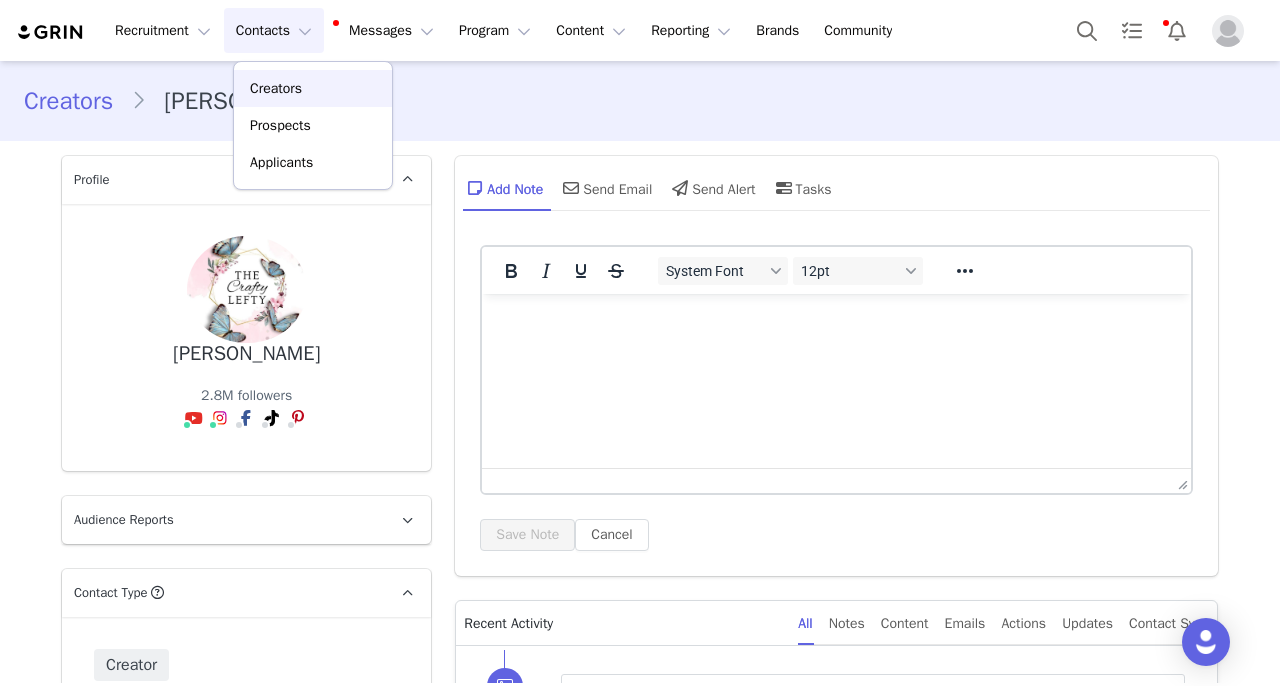 click on "Creators" at bounding box center [276, 88] 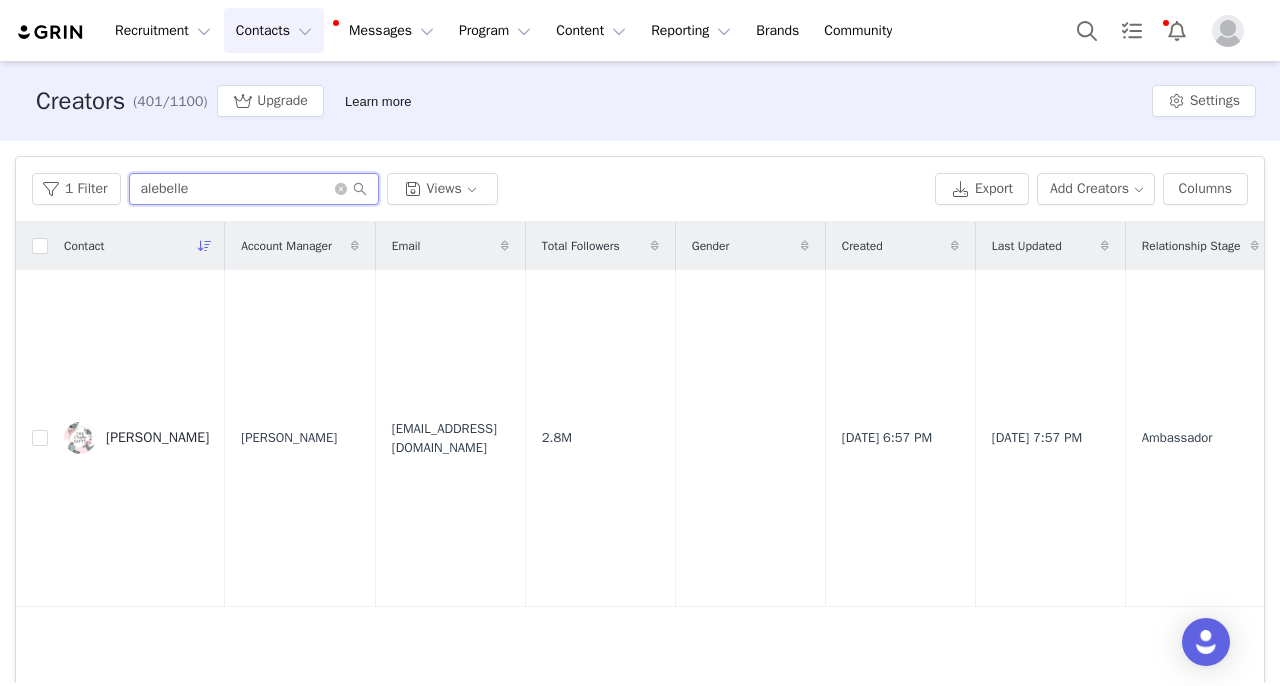 drag, startPoint x: 208, startPoint y: 194, endPoint x: 0, endPoint y: 192, distance: 208.00961 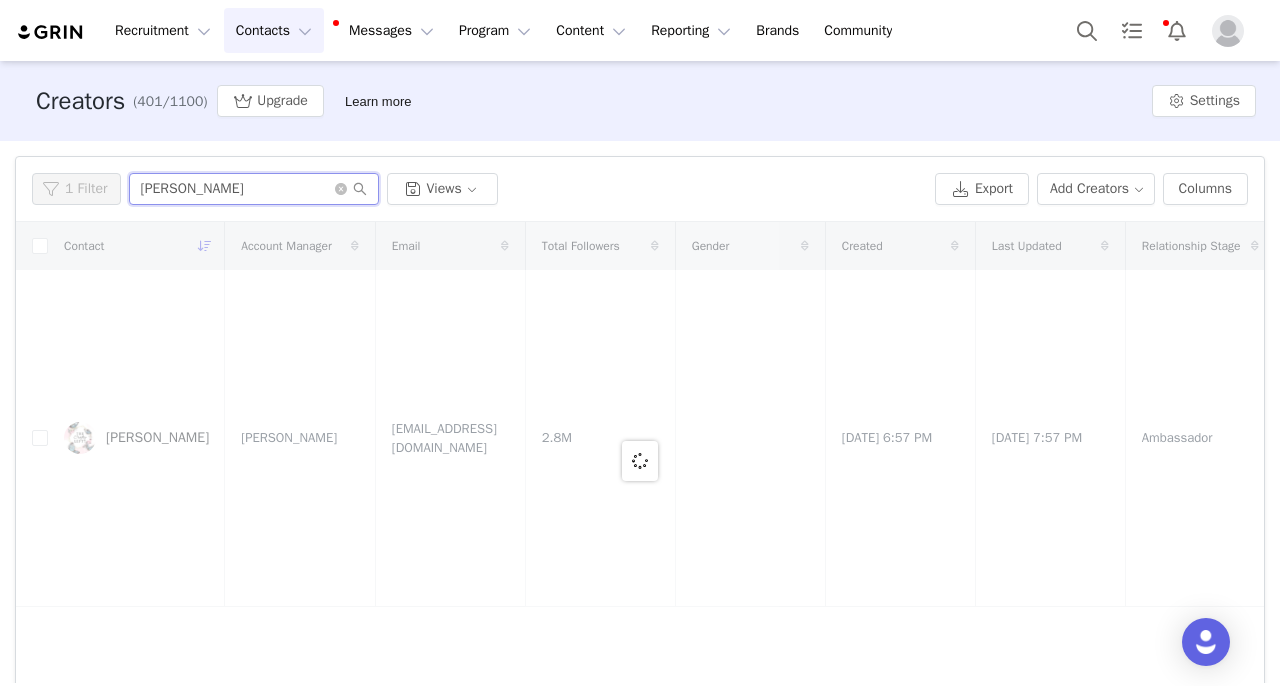 type on "antonina" 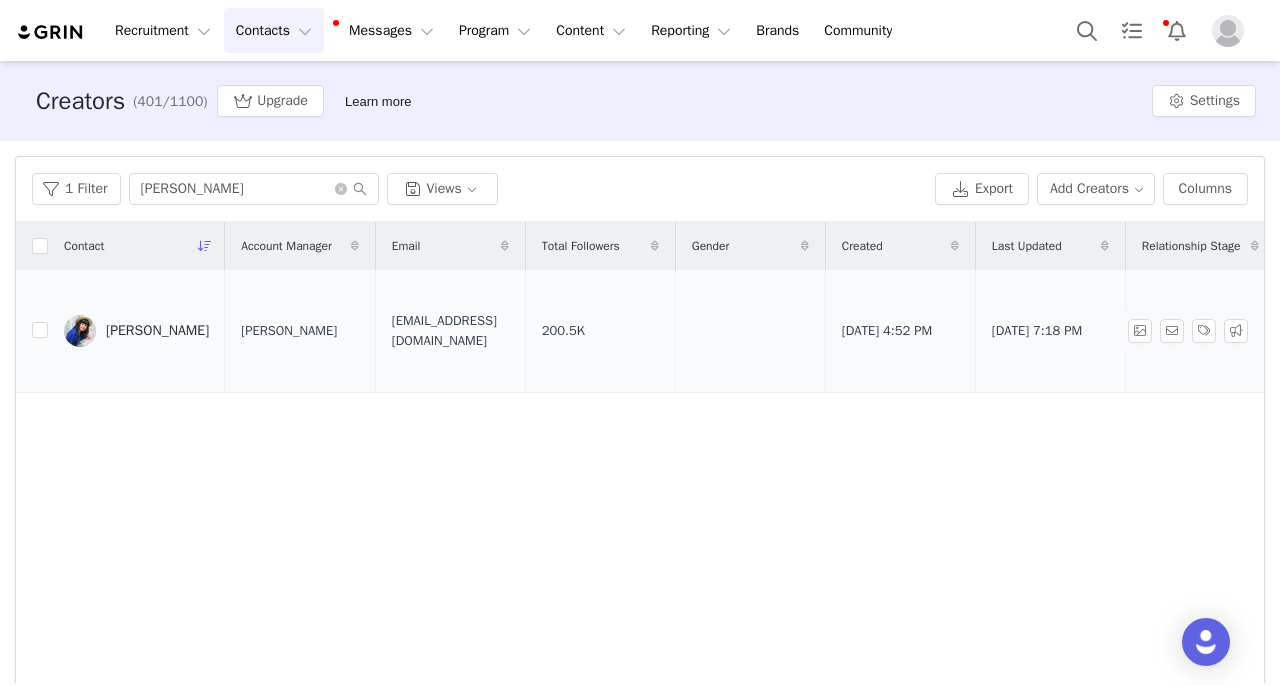 click on "Antonina Shcherbyna" at bounding box center [136, 331] 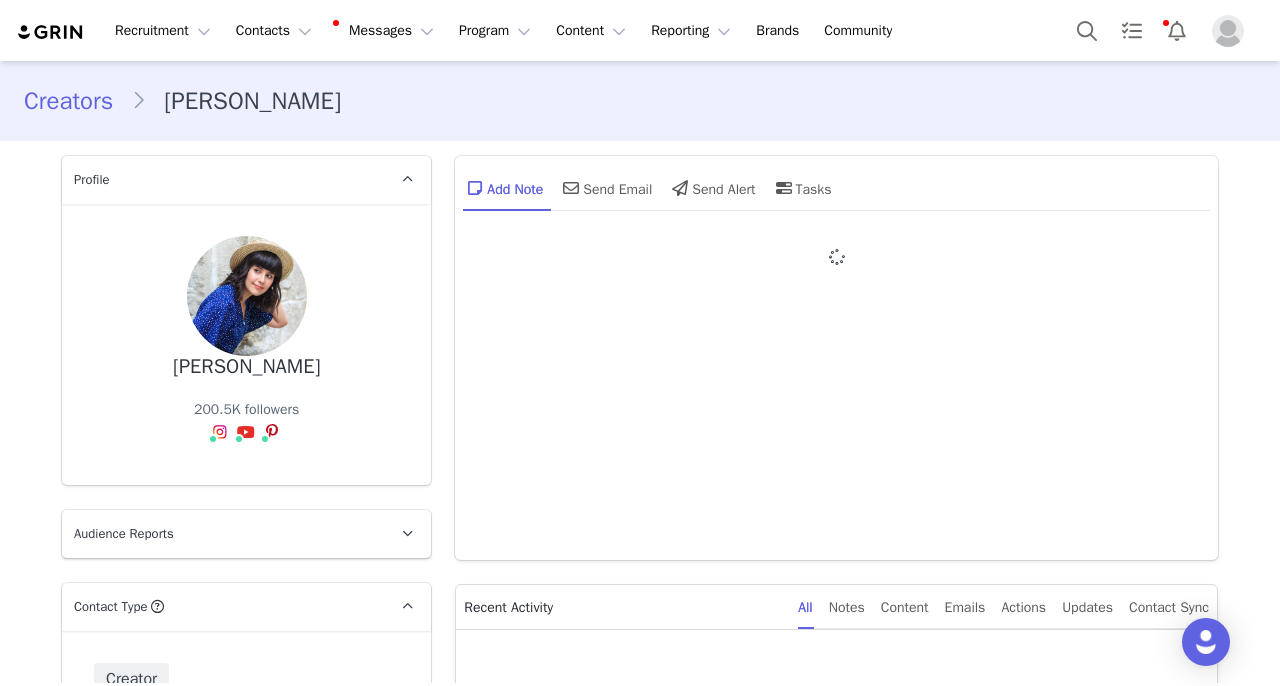 type on "+1 ([GEOGRAPHIC_DATA])" 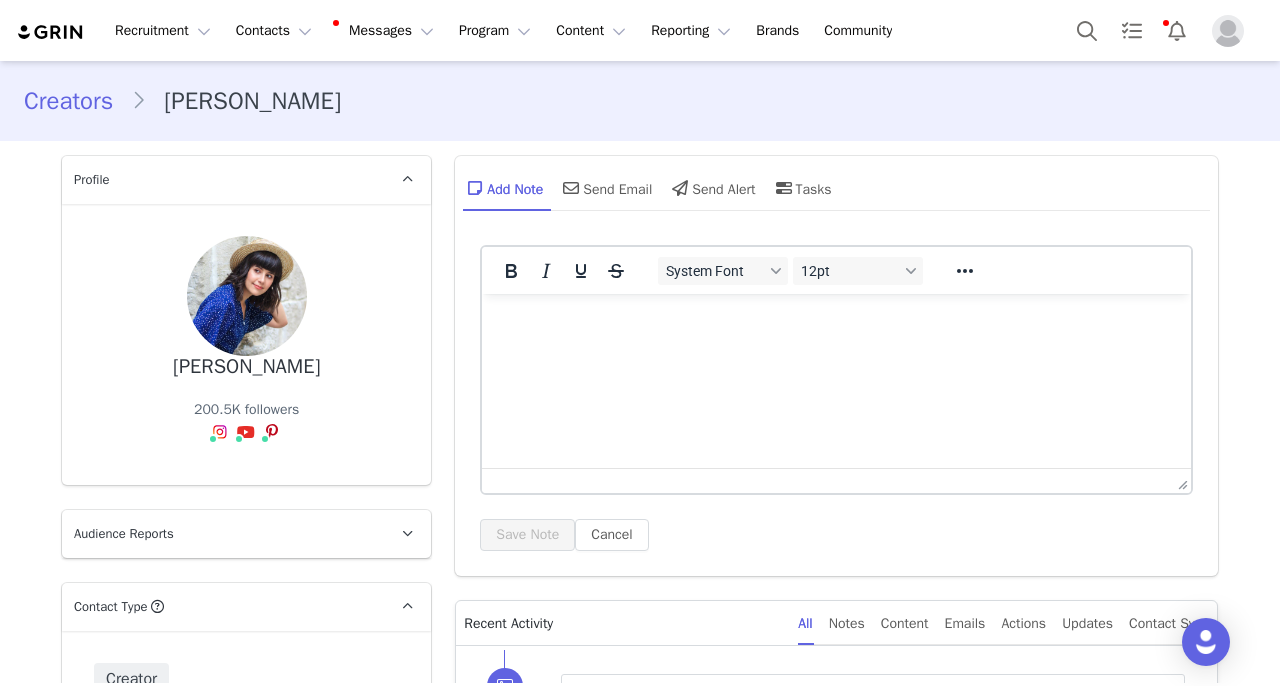 scroll, scrollTop: 208, scrollLeft: 0, axis: vertical 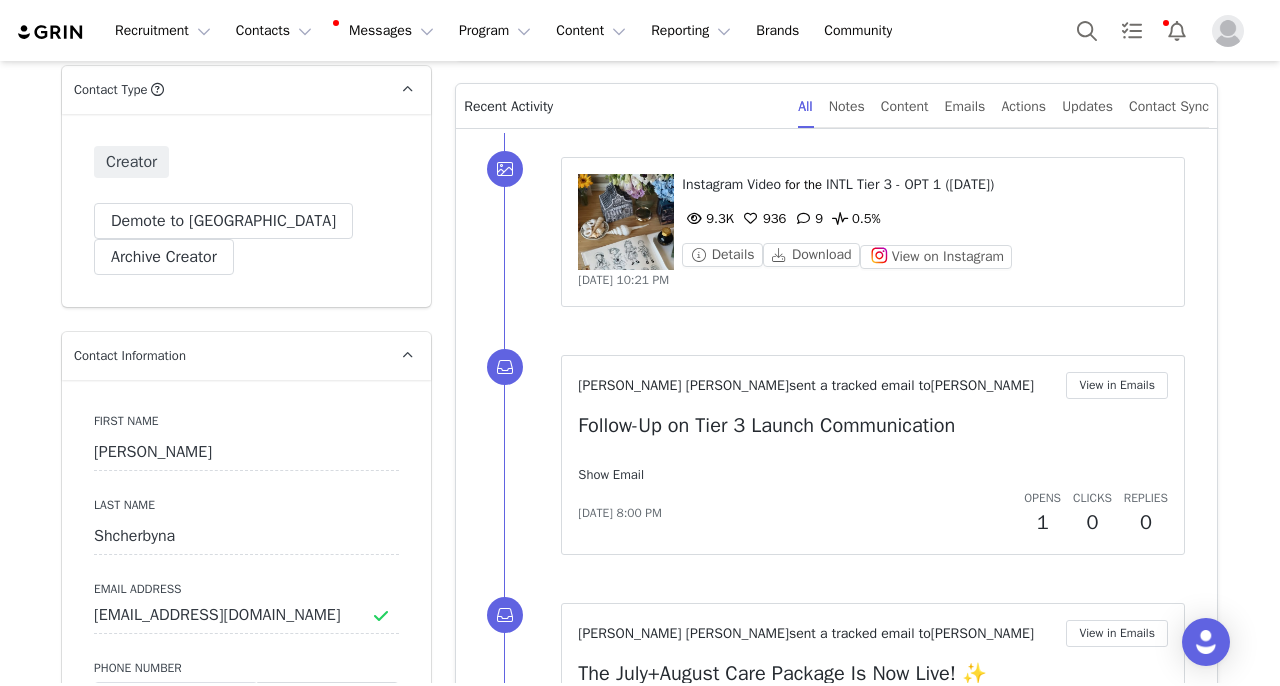 click on "Show Email" at bounding box center (611, 474) 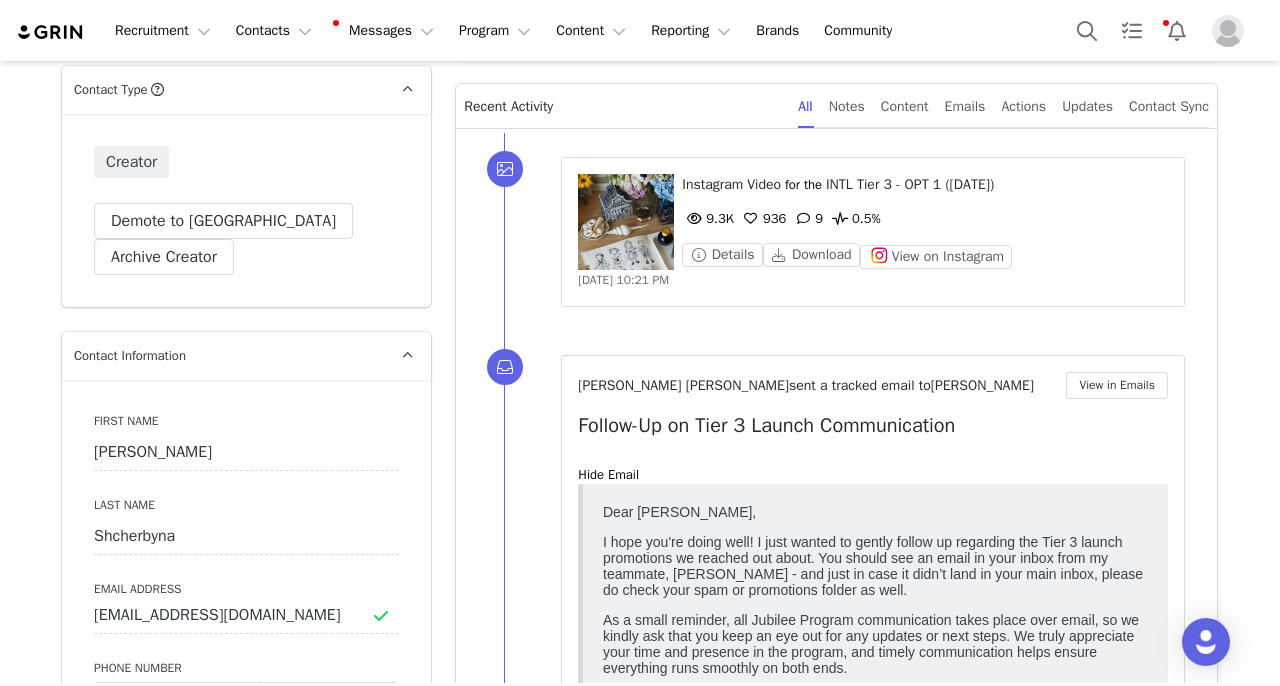 scroll, scrollTop: 0, scrollLeft: 0, axis: both 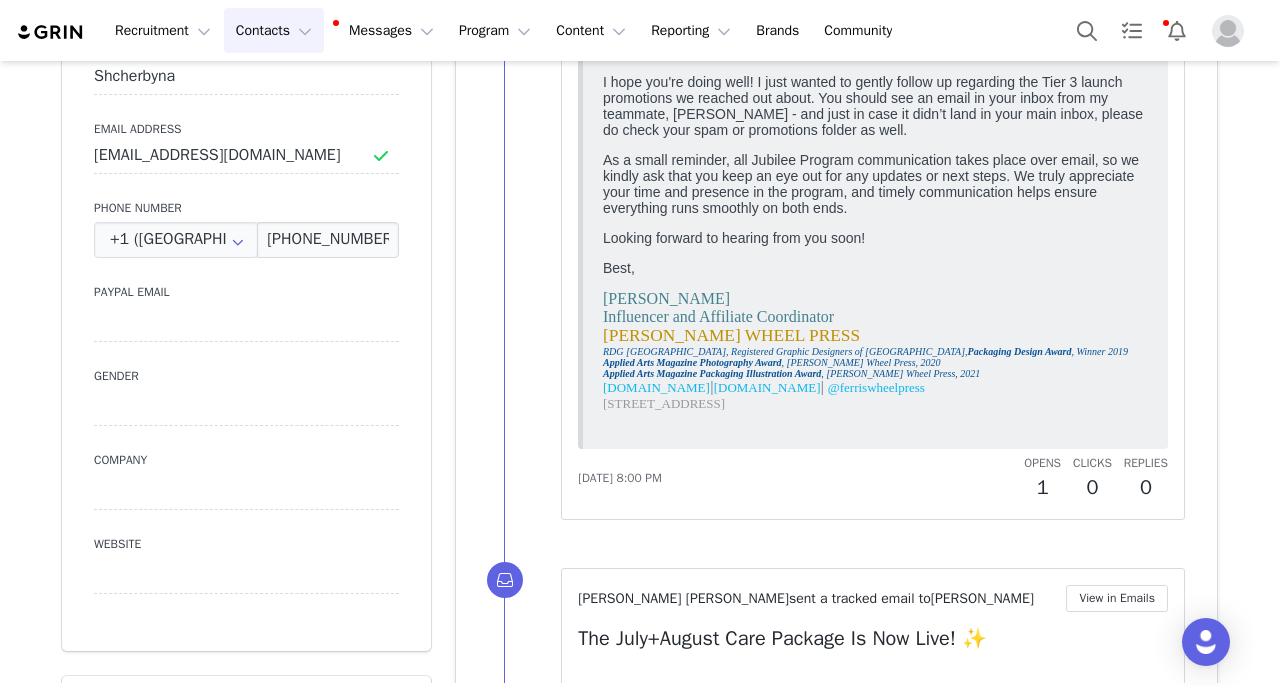 click on "Contacts Contacts" at bounding box center [274, 30] 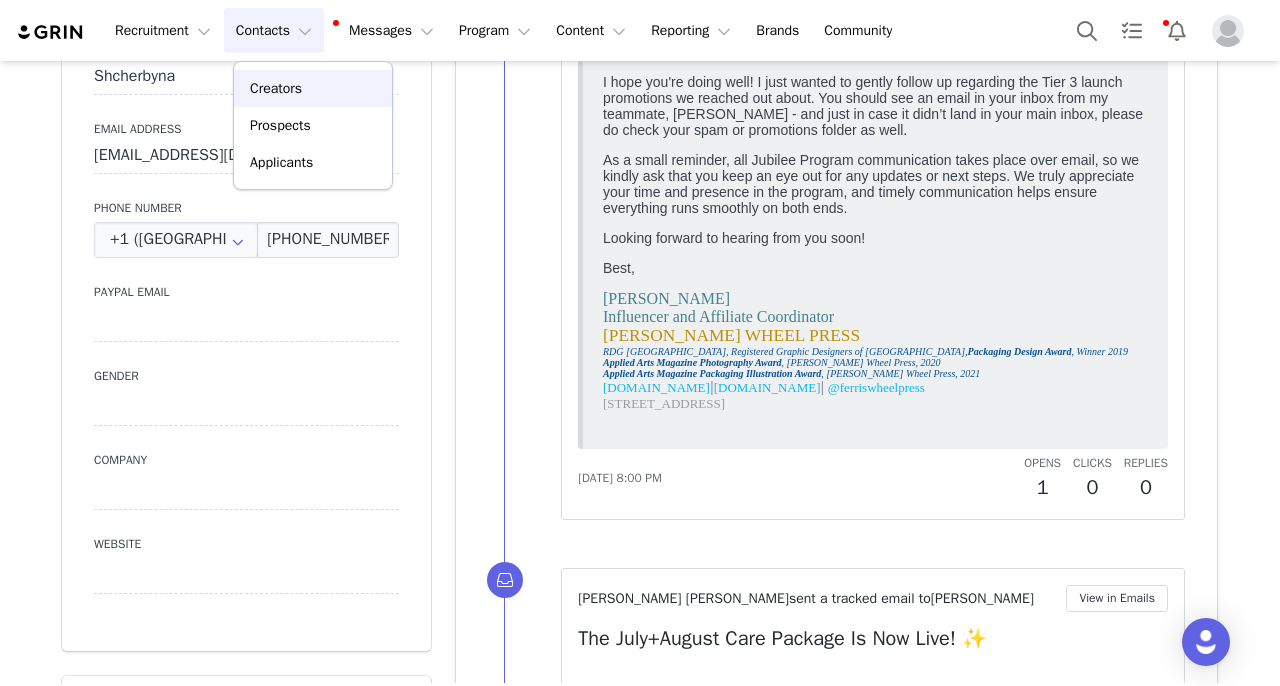 click on "Creators" at bounding box center [276, 88] 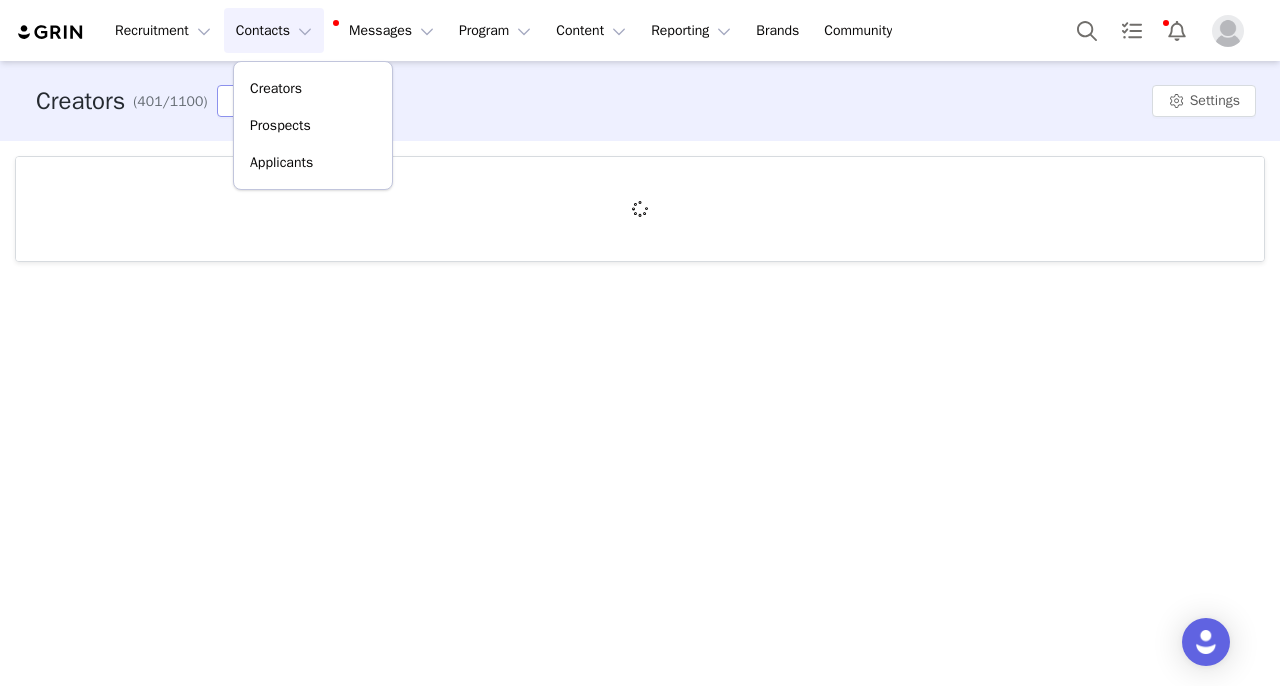 scroll, scrollTop: 0, scrollLeft: 0, axis: both 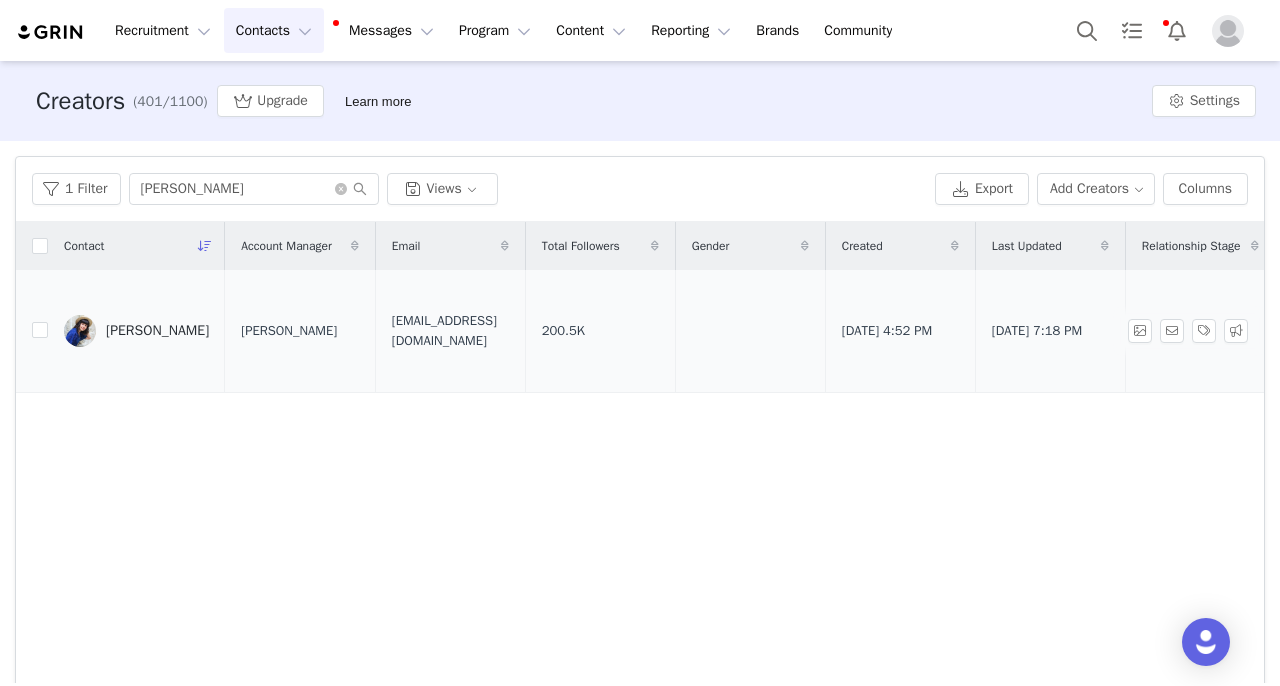 click on "Antonina Shcherbyna" at bounding box center (157, 331) 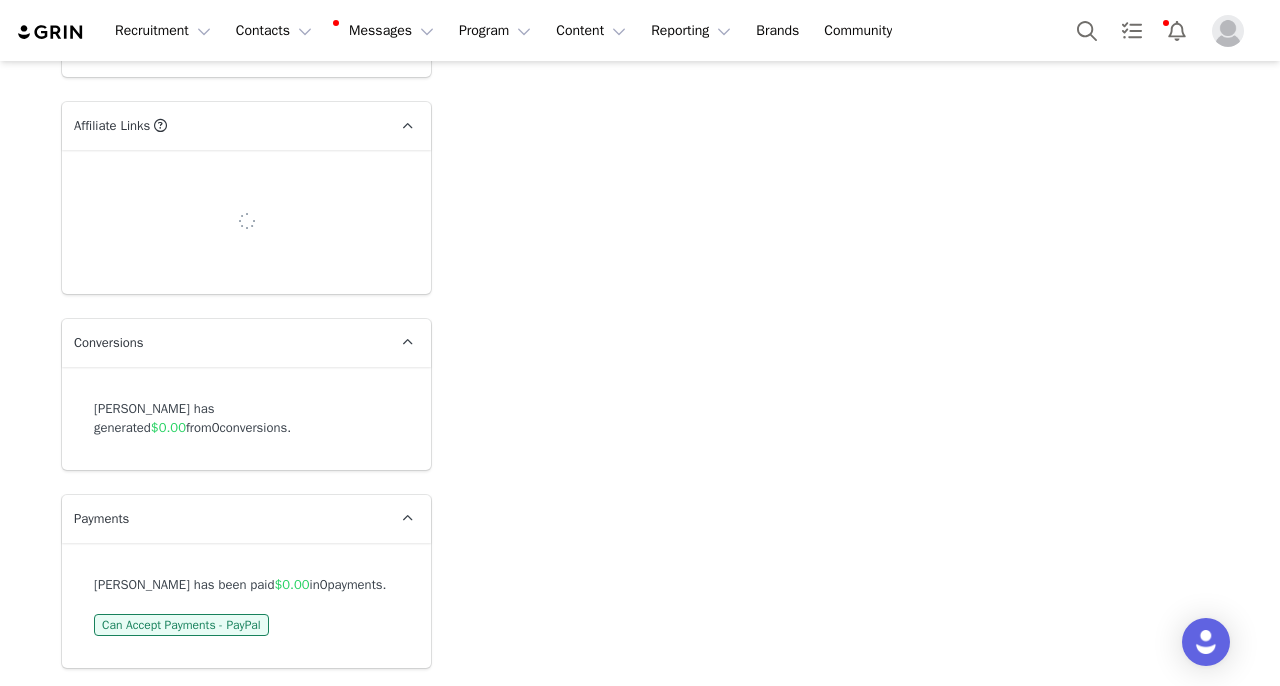 scroll, scrollTop: 5793, scrollLeft: 0, axis: vertical 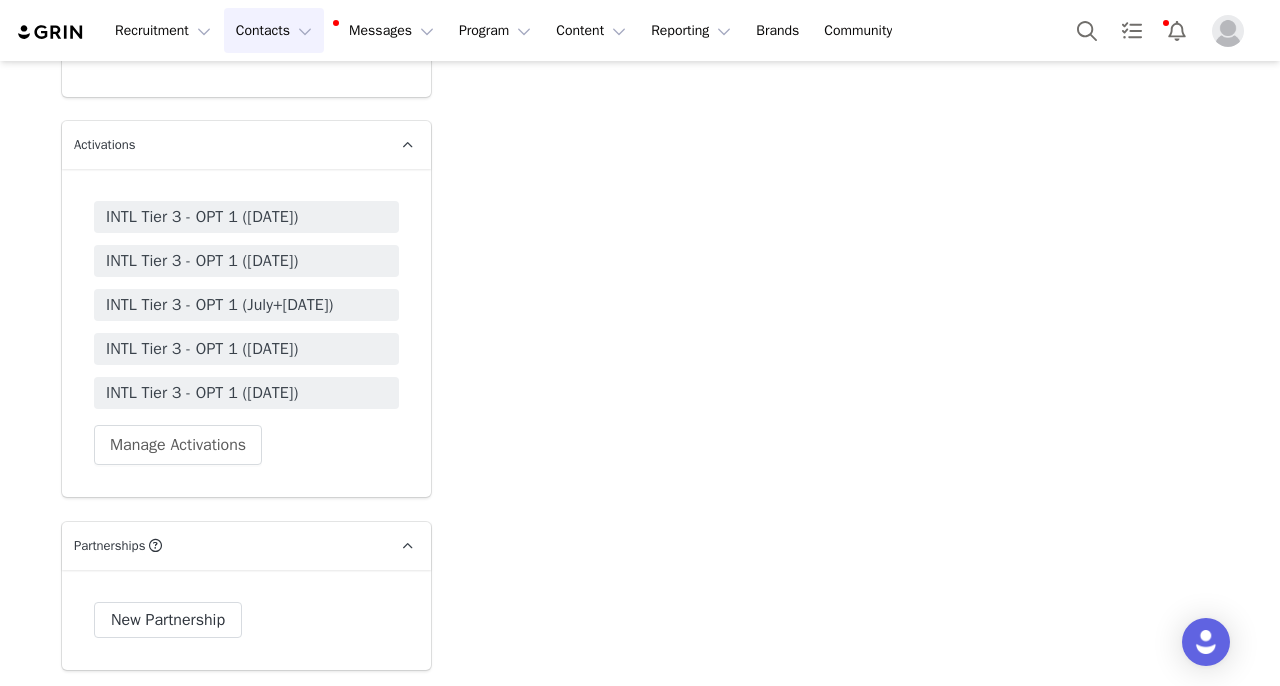 click on "Contacts Contacts" at bounding box center [274, 30] 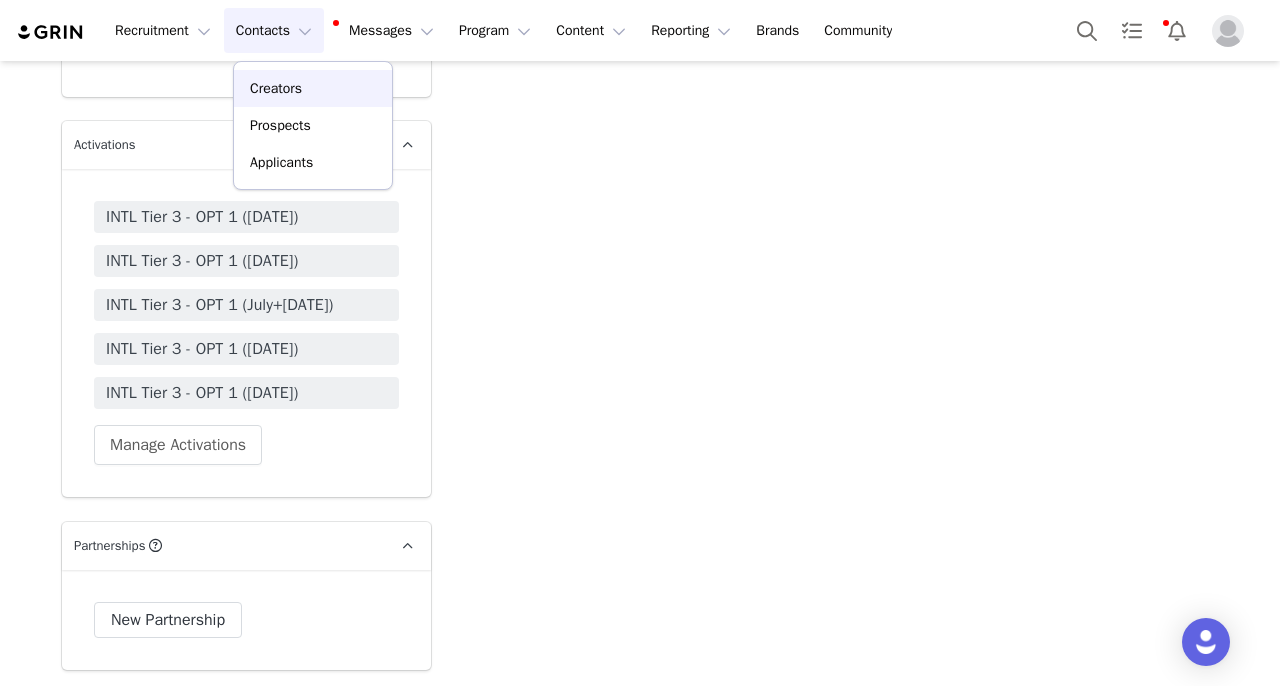click on "Creators" at bounding box center [276, 88] 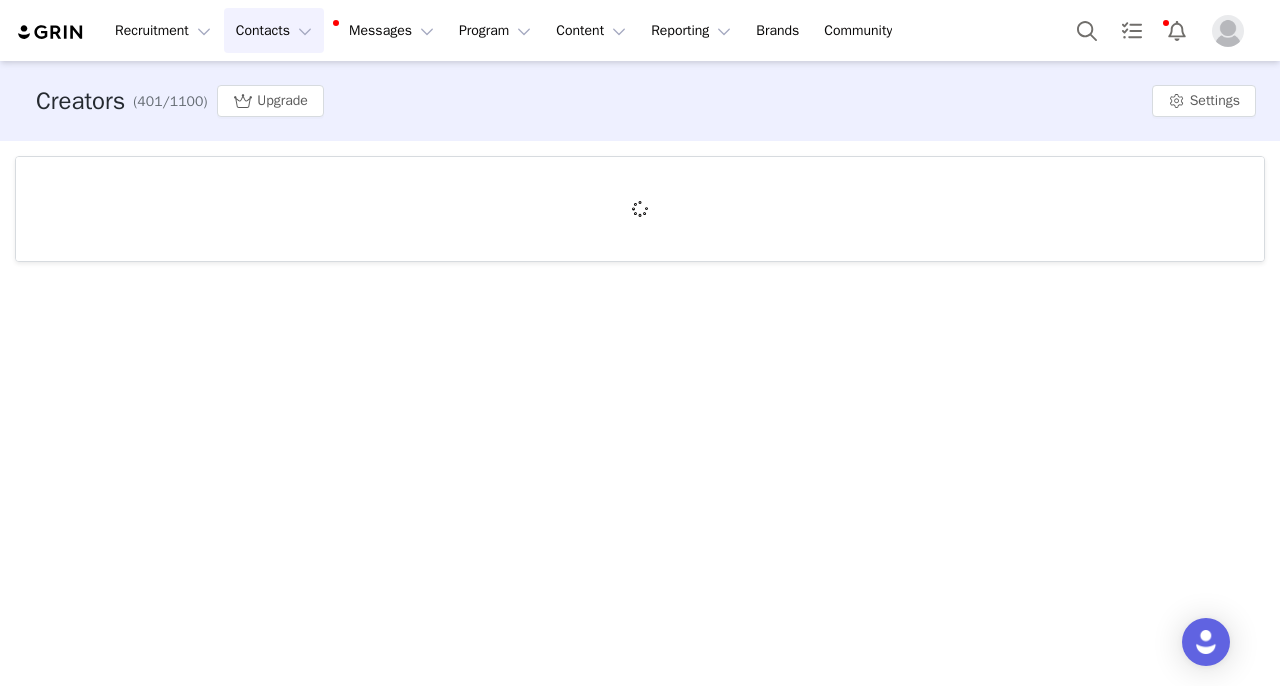 scroll, scrollTop: 0, scrollLeft: 0, axis: both 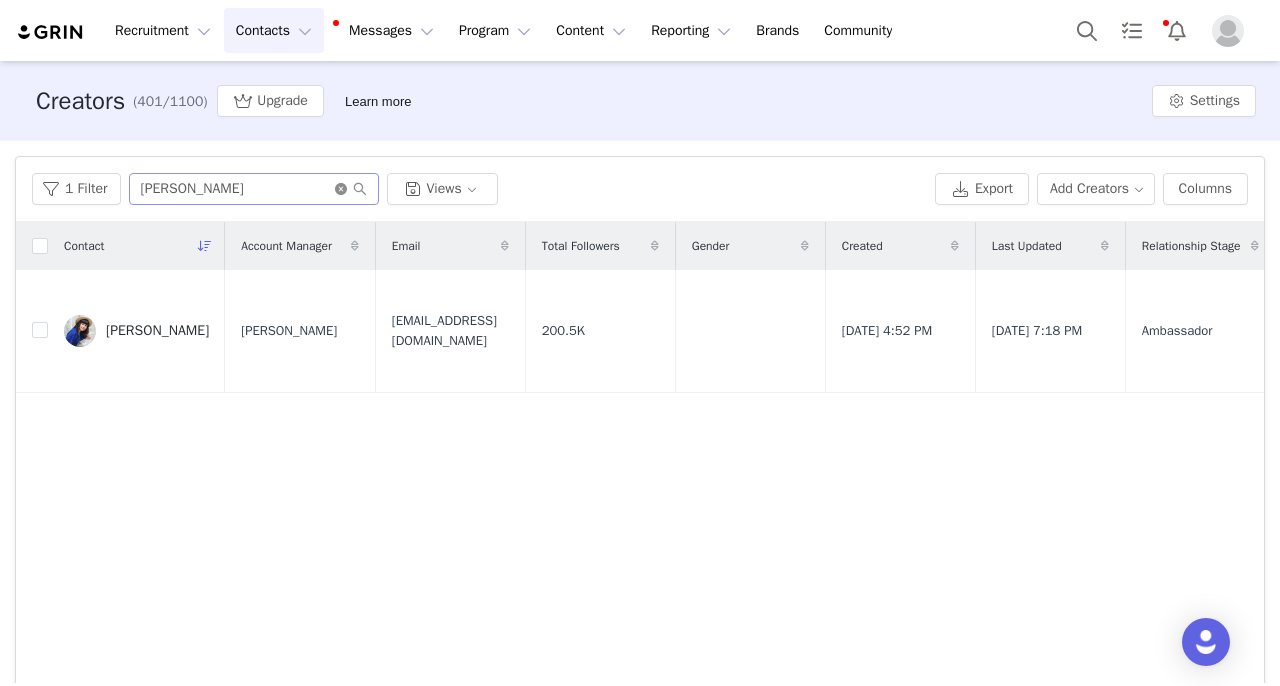click 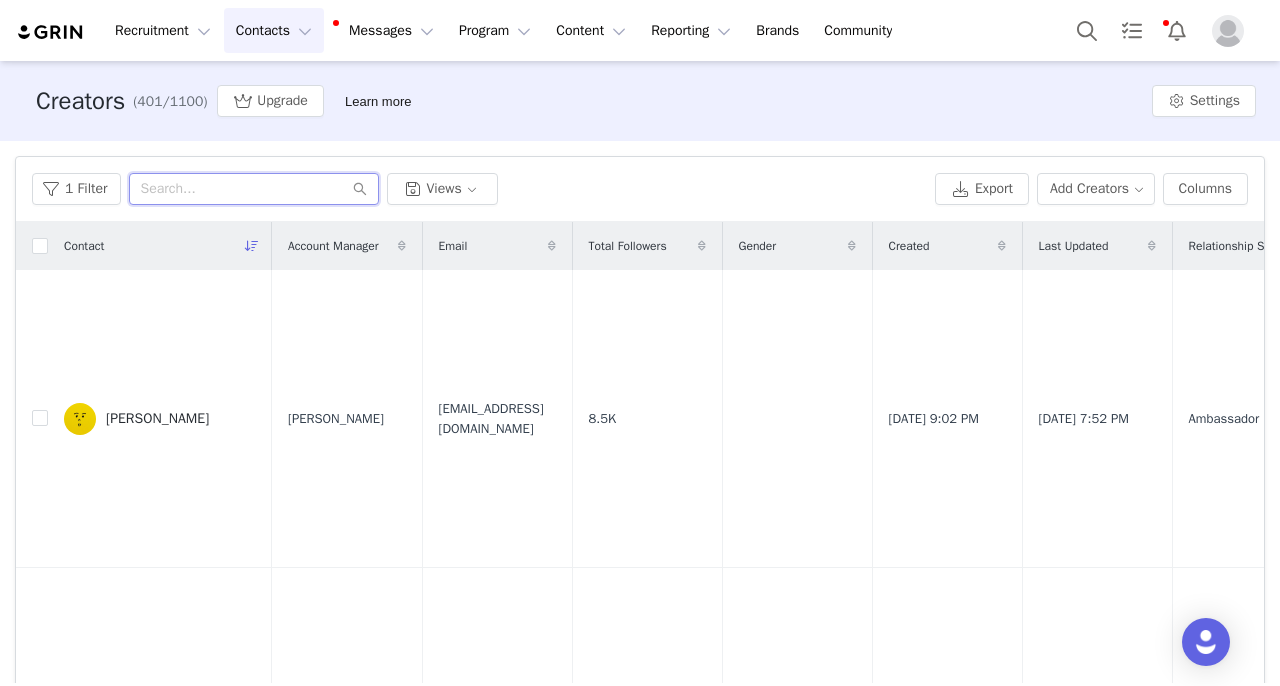 click at bounding box center (254, 189) 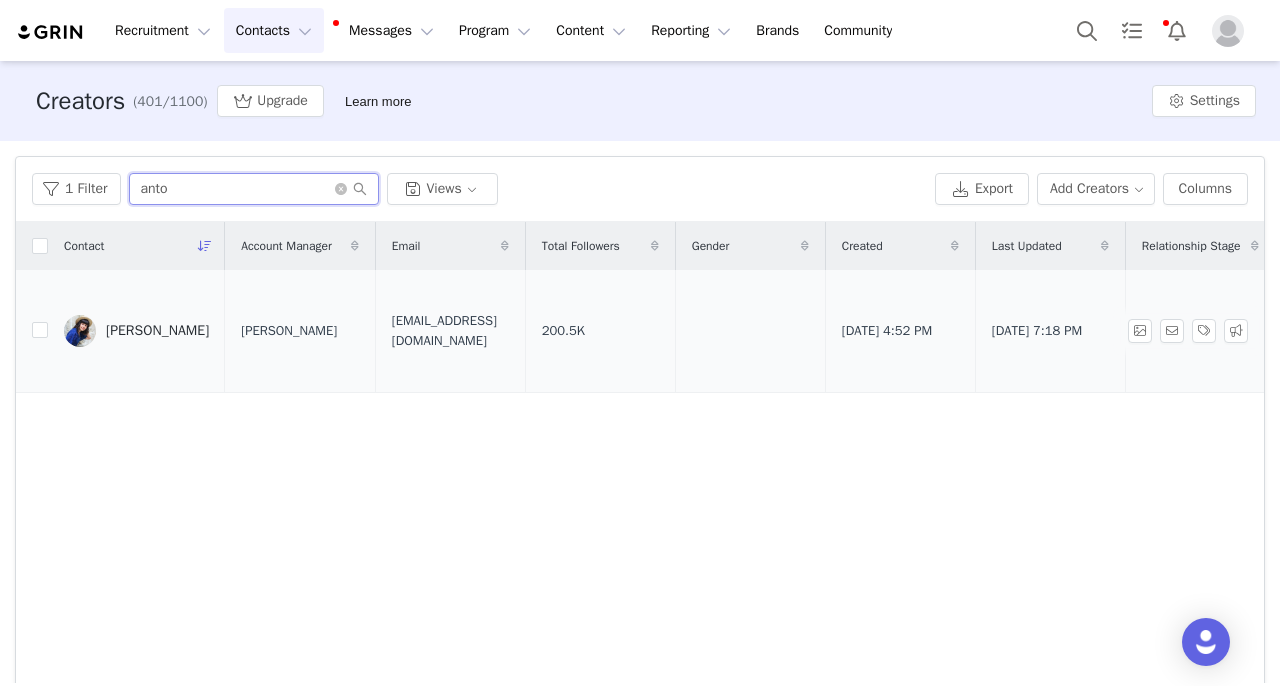 type on "anto" 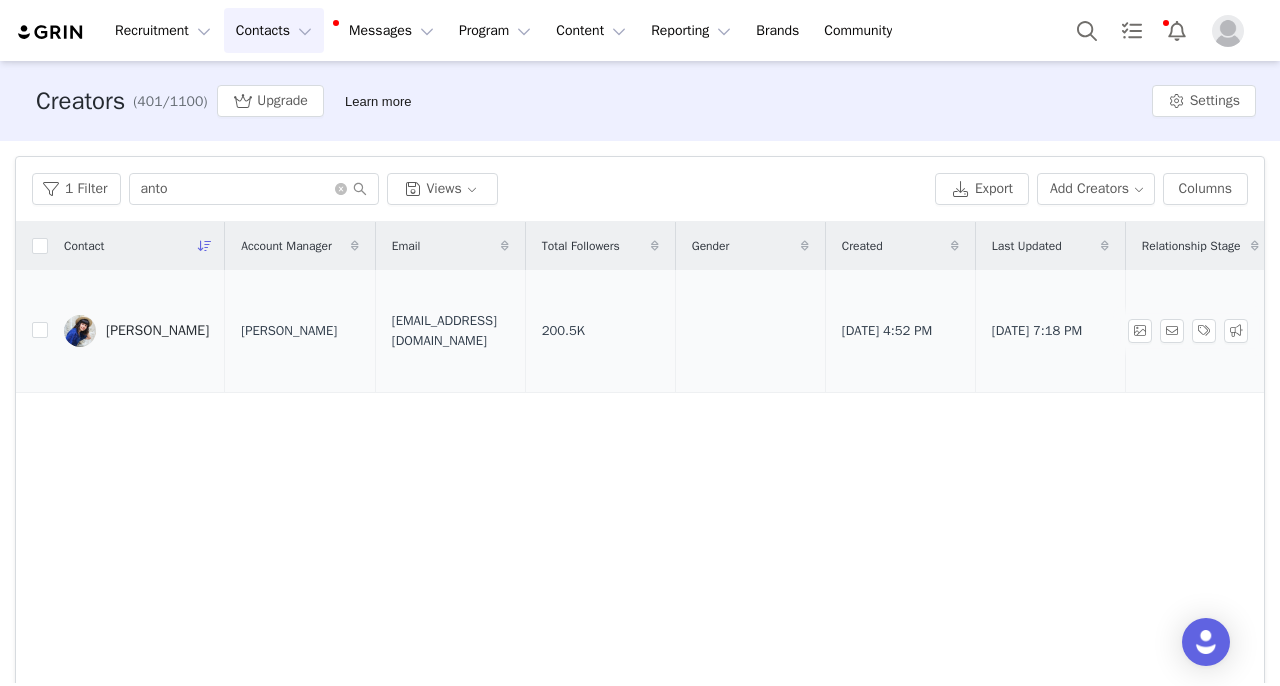 click on "Antonina Shcherbyna" at bounding box center [136, 331] 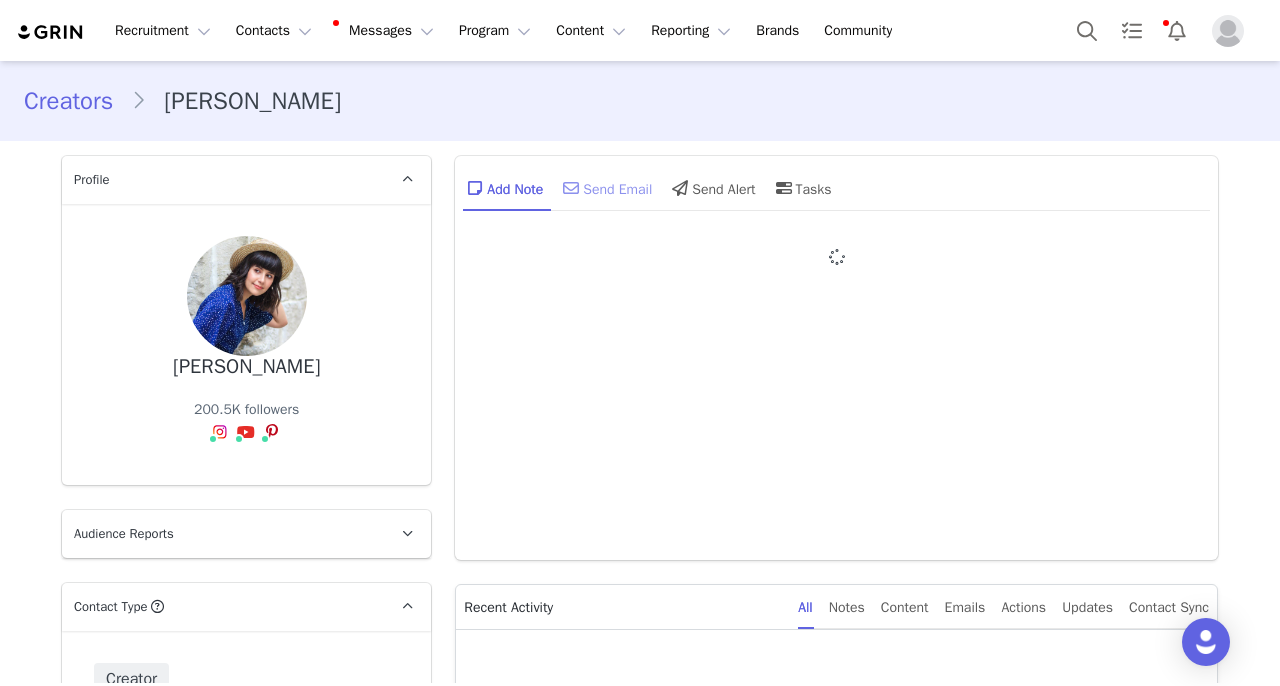 type on "+1 ([GEOGRAPHIC_DATA])" 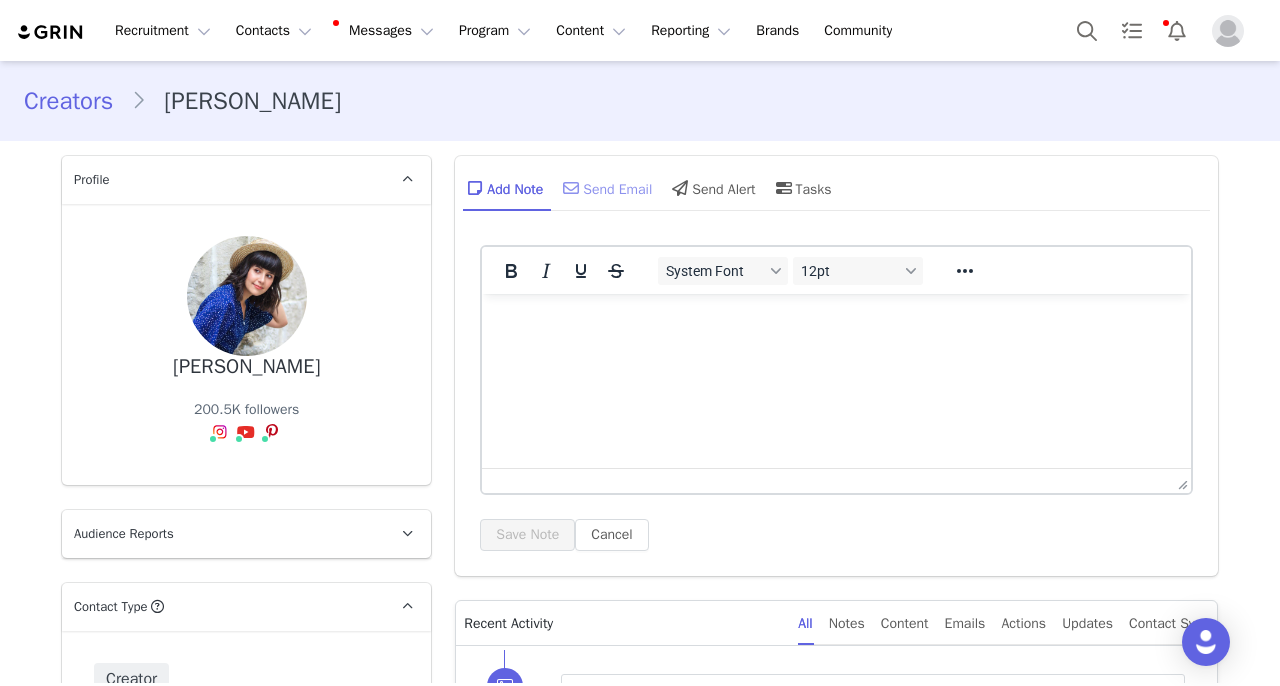 scroll, scrollTop: 0, scrollLeft: 0, axis: both 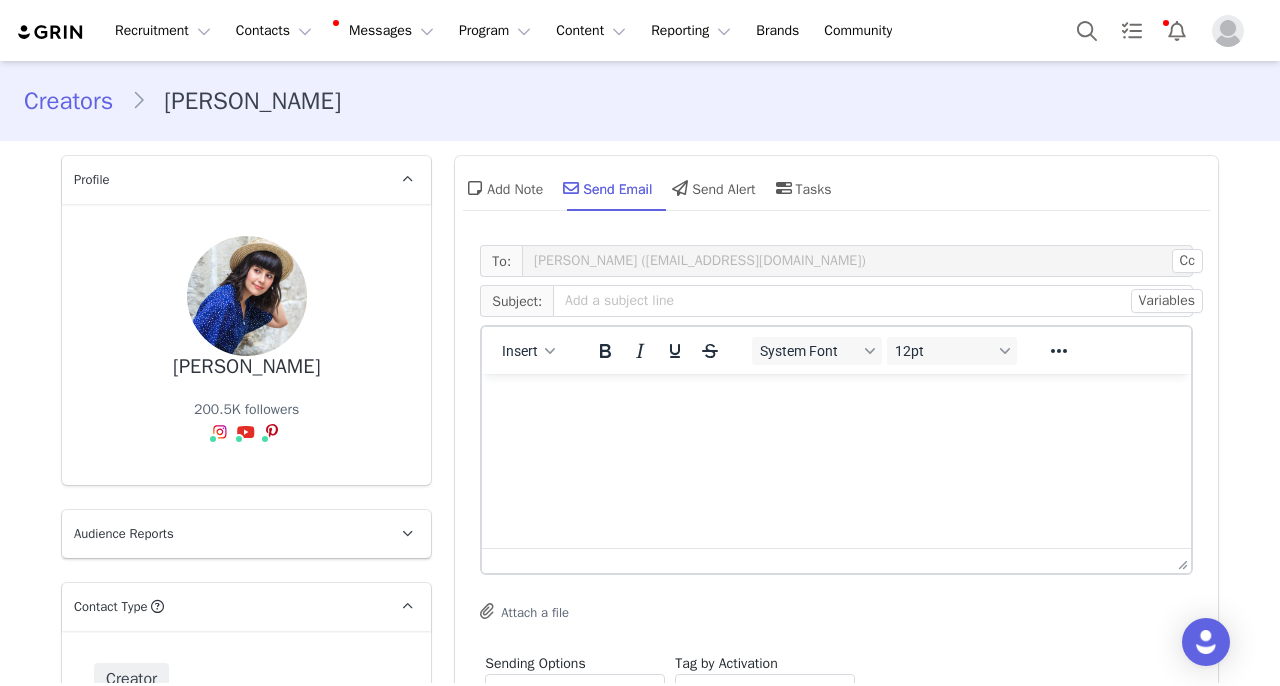 click at bounding box center [836, 401] 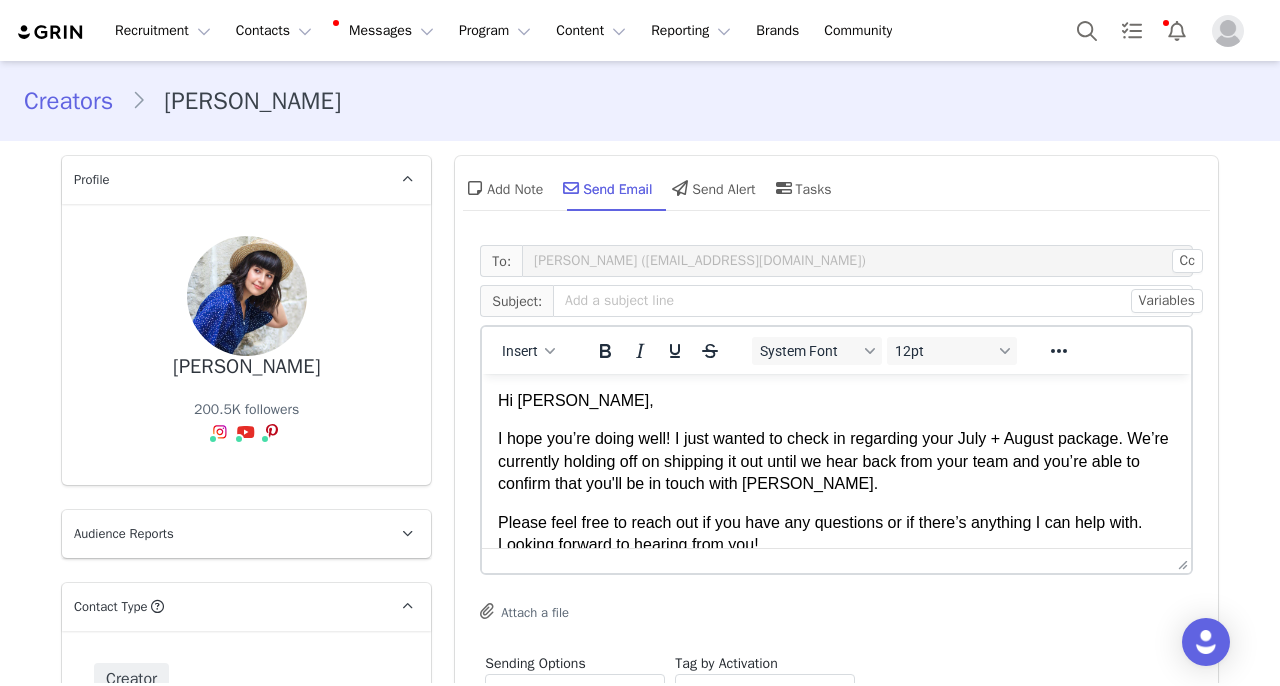 scroll, scrollTop: 7, scrollLeft: 0, axis: vertical 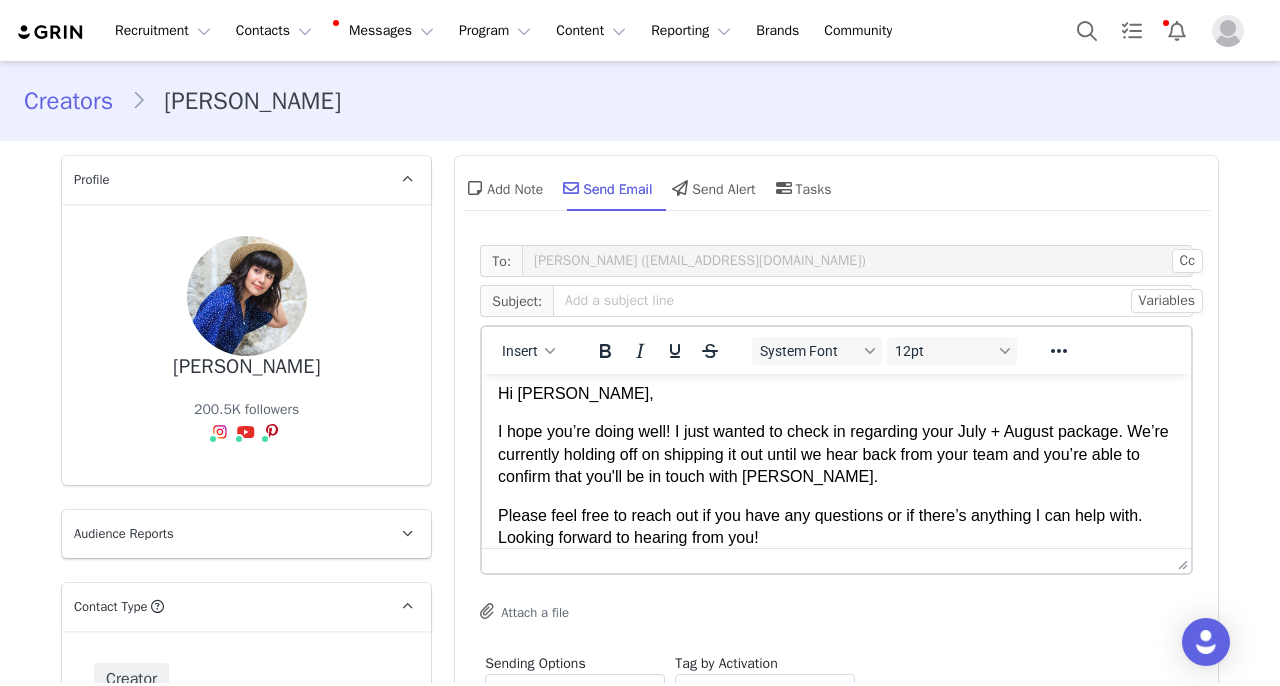 click on "I hope you’re doing well! I just wanted to check in regarding your July + August package. We’re currently holding off on shipping it out until we hear back from your team and you’re able to confirm that you'll be in touch with Sheena." at bounding box center [836, 454] 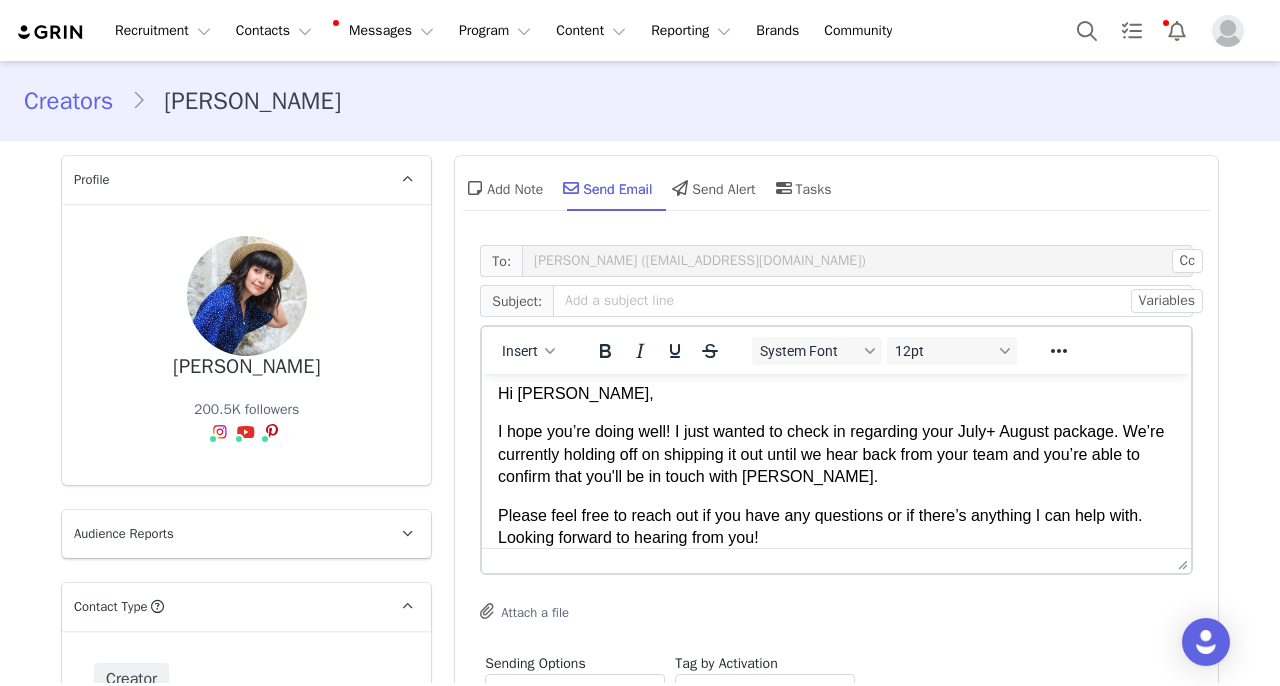 click on "I hope you’re doing well! I just wanted to check in regarding your July+ August package. We’re currently holding off on shipping it out until we hear back from your team and you’re able to confirm that you'll be in touch with Sheena." at bounding box center [836, 454] 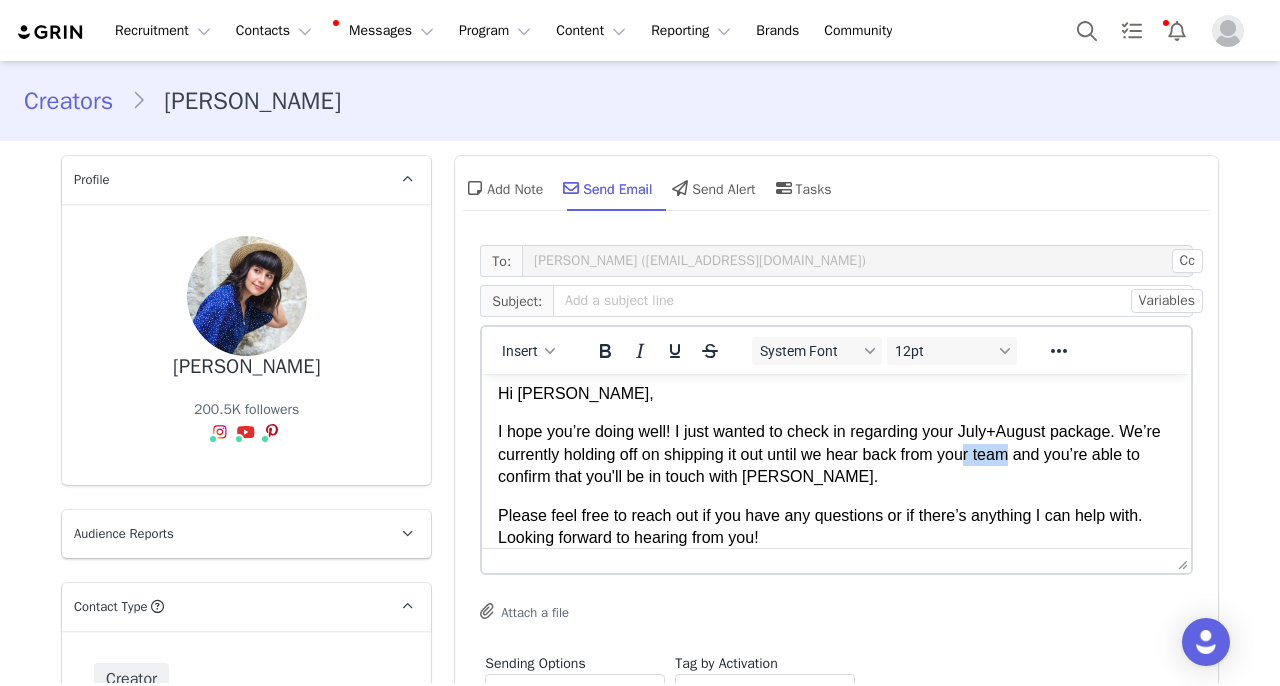 drag, startPoint x: 1026, startPoint y: 455, endPoint x: 1074, endPoint y: 457, distance: 48.04165 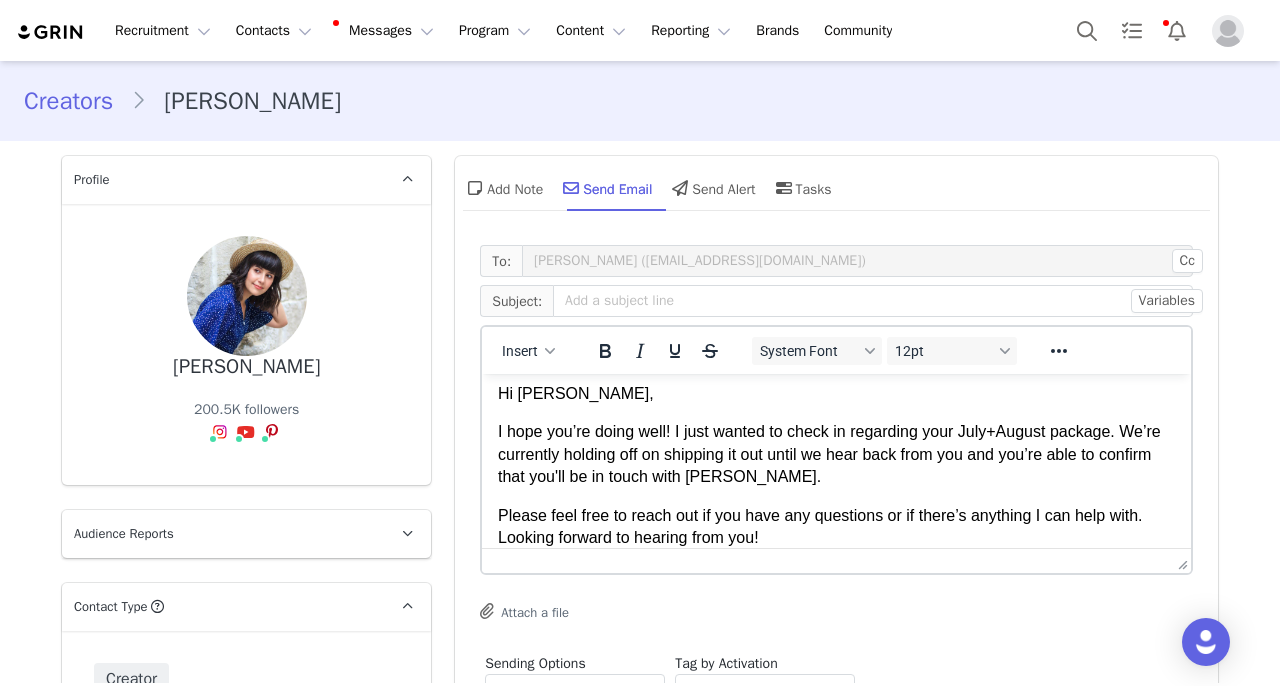 scroll, scrollTop: 24, scrollLeft: 0, axis: vertical 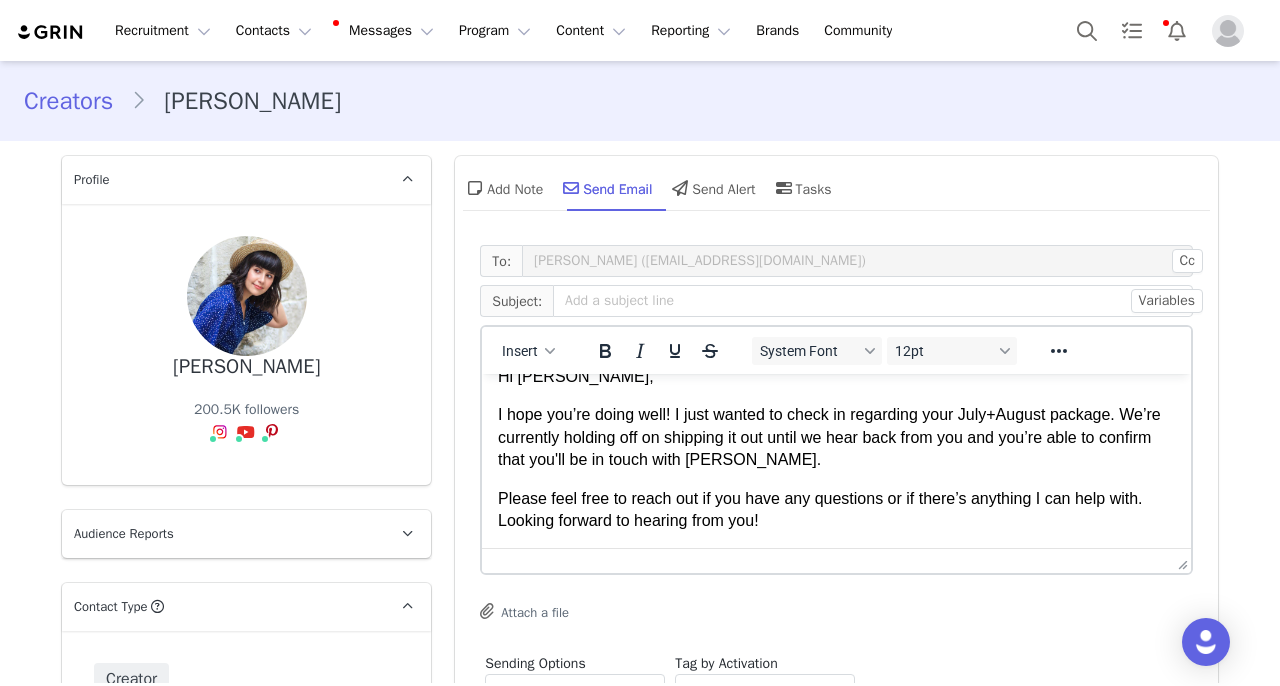 click on "Please feel free to reach out if you have any questions or if there’s anything I can help with. Looking forward to hearing from you!" at bounding box center (836, 510) 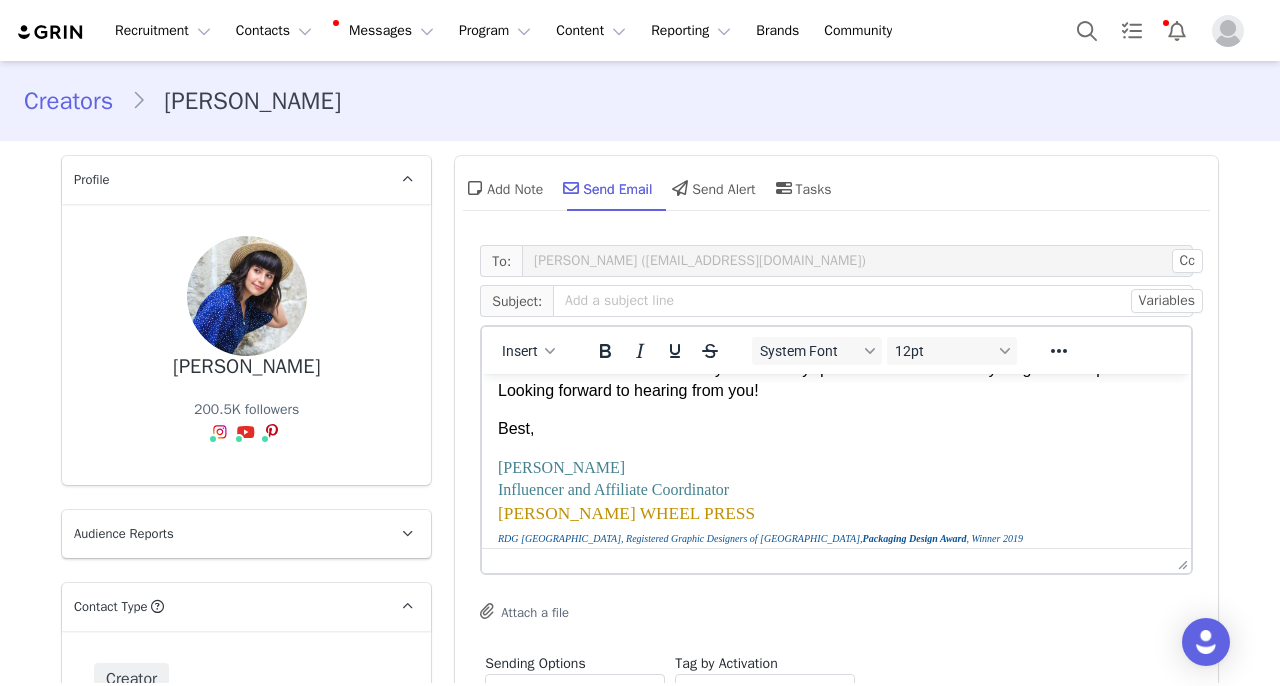 scroll, scrollTop: 48, scrollLeft: 0, axis: vertical 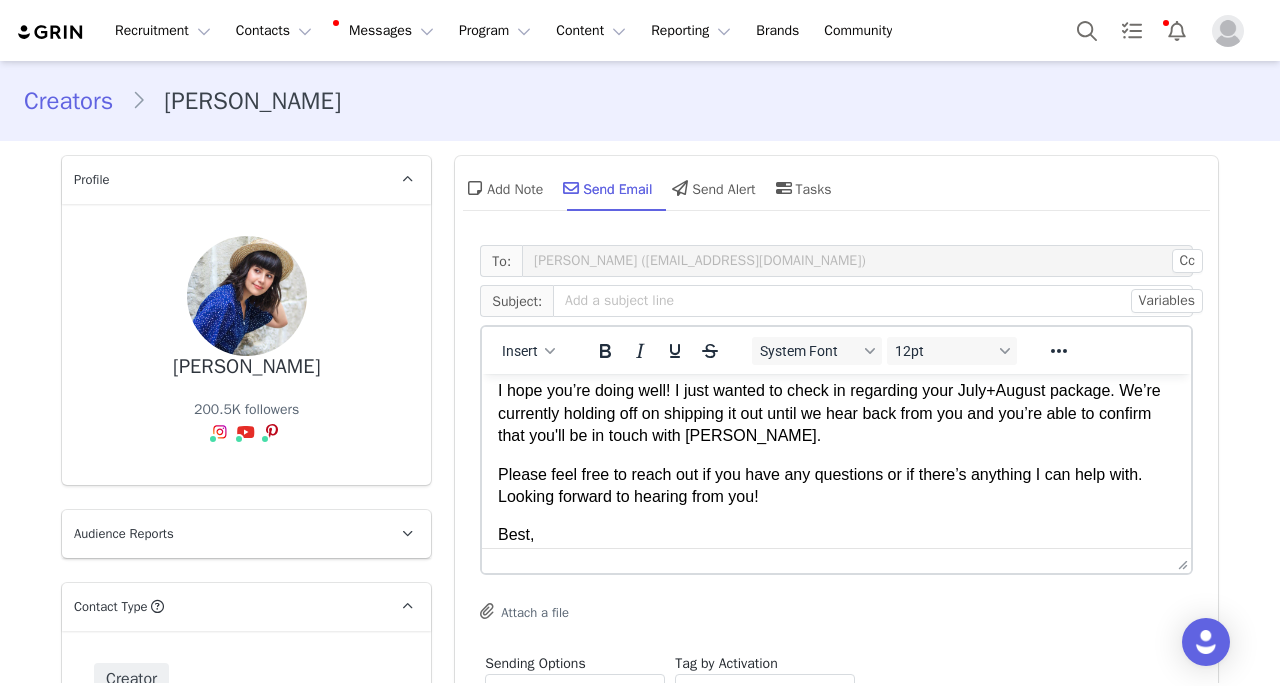 click on "I hope you’re doing well! I just wanted to check in regarding your July+August package. We’re currently holding off on shipping it out until we hear back from you and you’re able to confirm that you'll be in touch with Sheena." at bounding box center (836, 413) 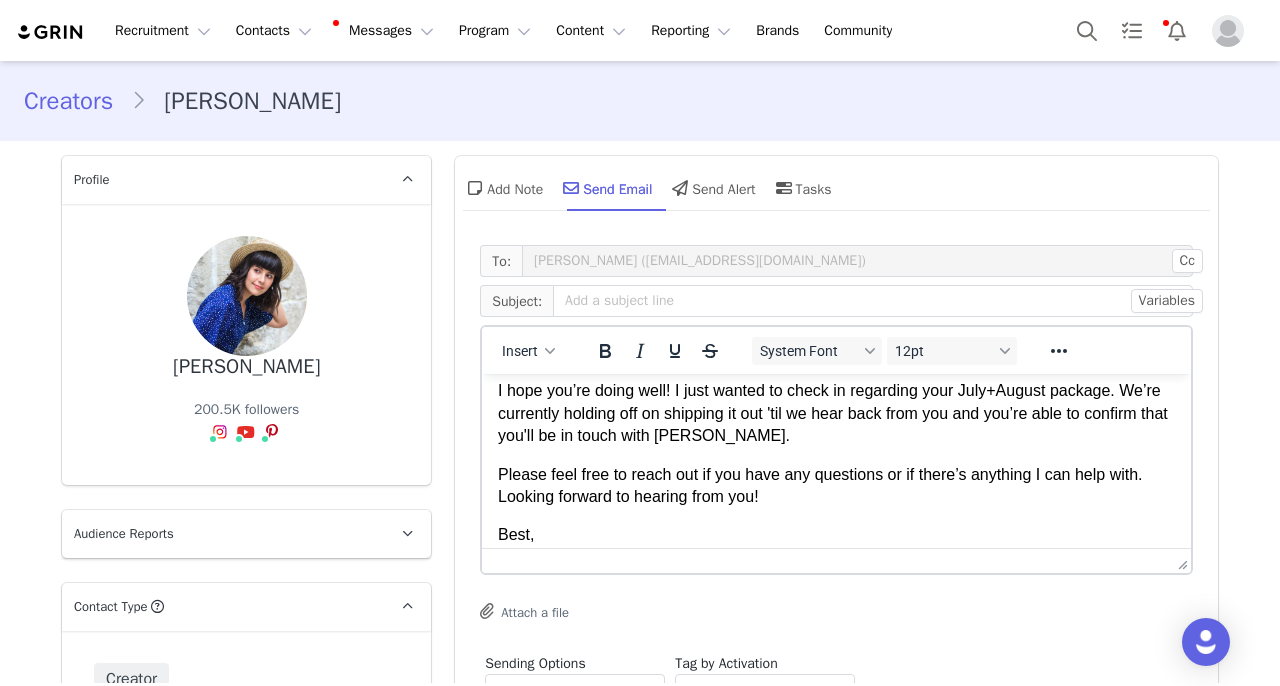 click on "Please feel free to reach out if you have any questions or if there’s anything I can help with. Looking forward to hearing from you!" at bounding box center [836, 486] 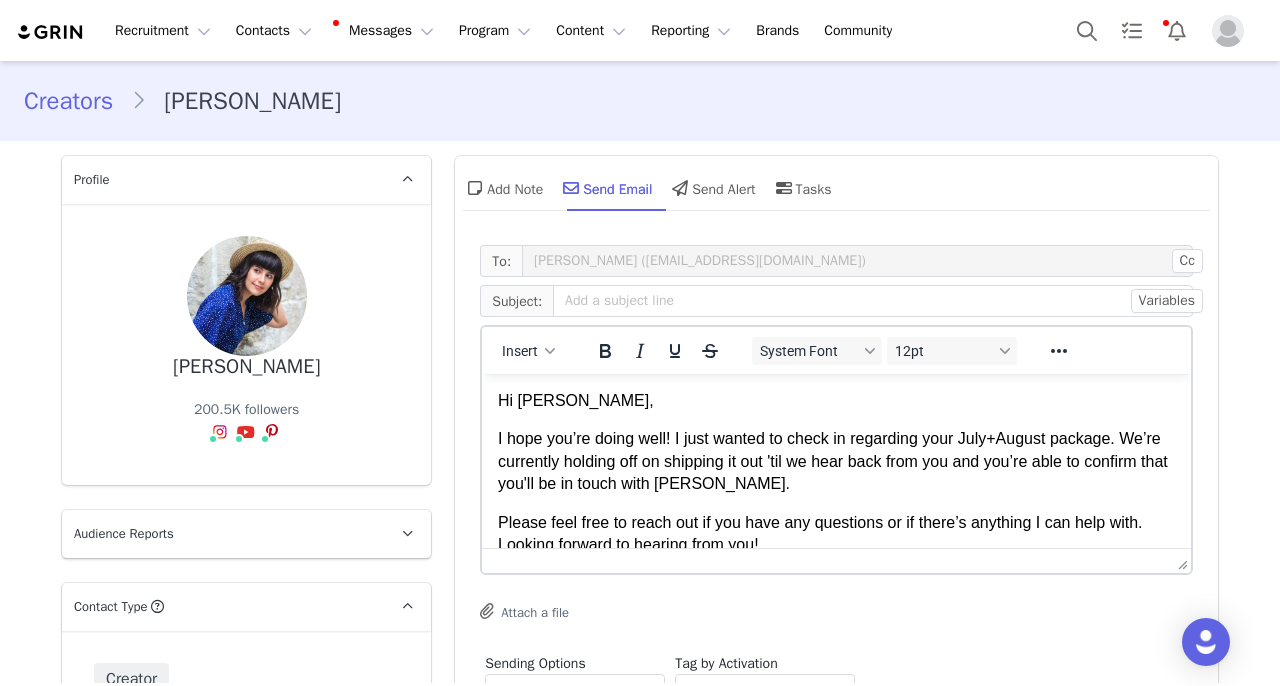 click on "I hope you’re doing well! I just wanted to check in regarding your July+August package. We’re currently holding off on shipping it out 'til we hear back from you and you’re able to confirm that you'll be in touch with Sheena." at bounding box center (836, 461) 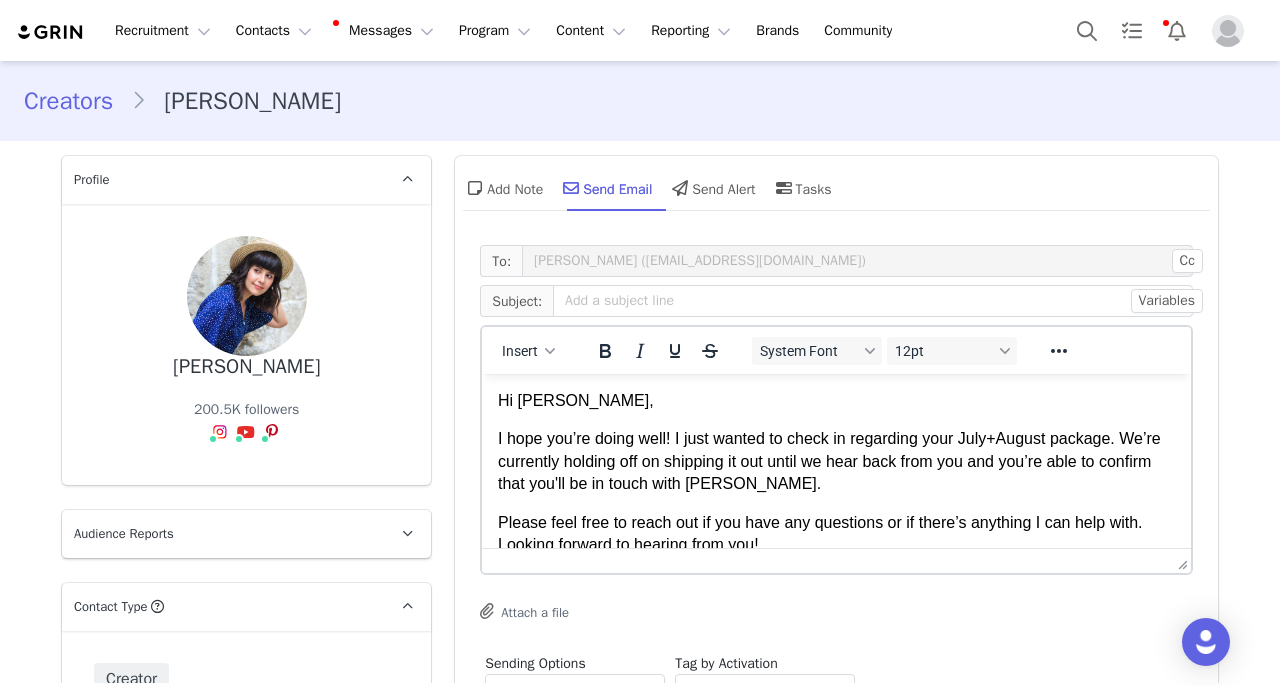 scroll, scrollTop: 66, scrollLeft: 0, axis: vertical 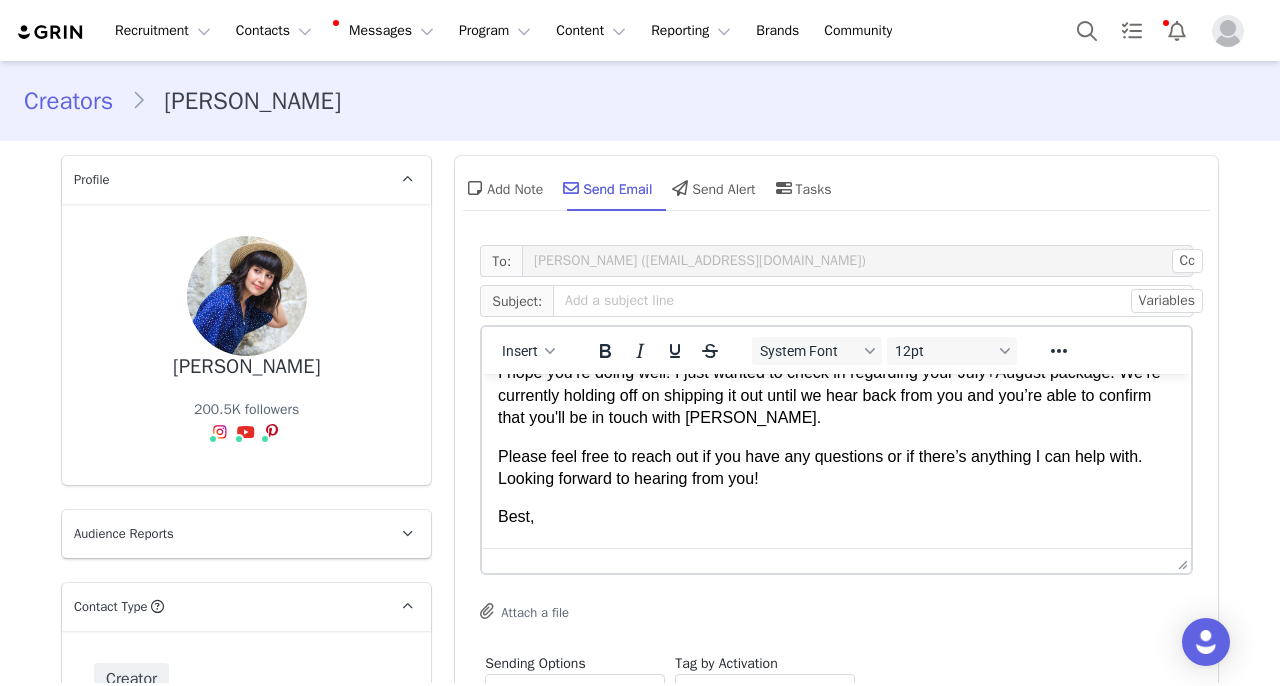 click on "I hope you’re doing well! I just wanted to check in regarding your July+August package. We’re currently holding off on shipping it out until we hear back from you and you’re able to confirm that you'll be in touch with Sheena." at bounding box center (836, 395) 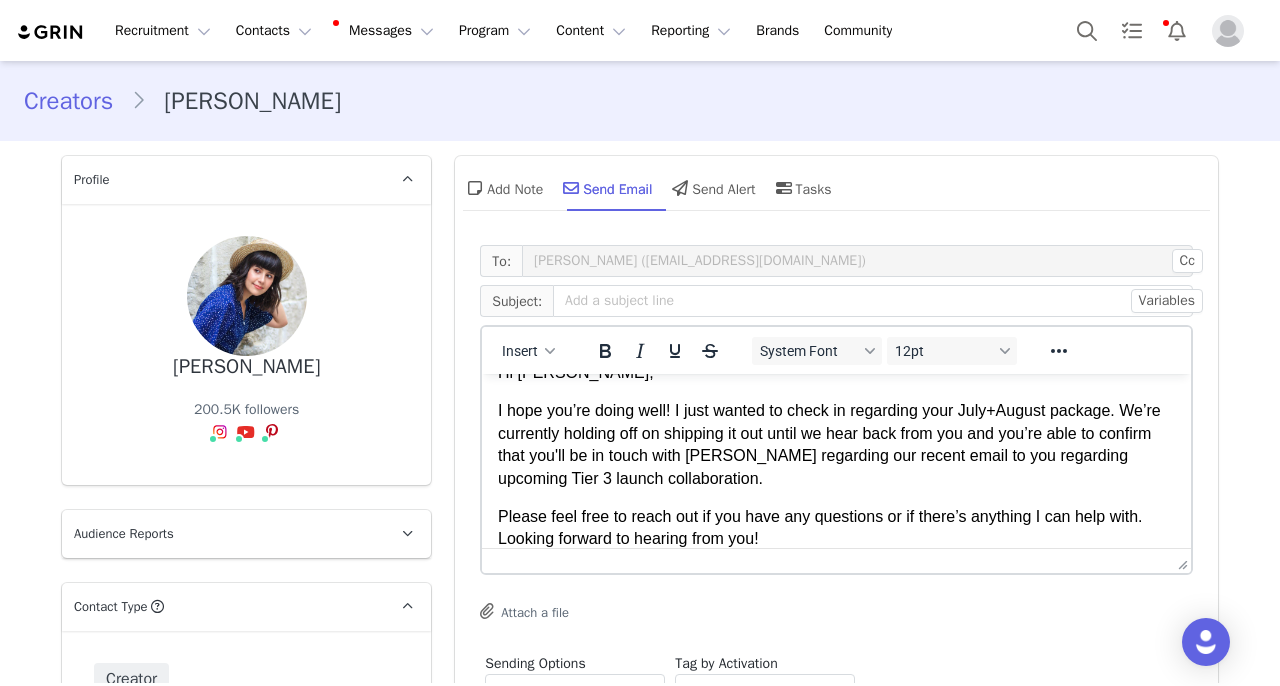 scroll, scrollTop: 0, scrollLeft: 0, axis: both 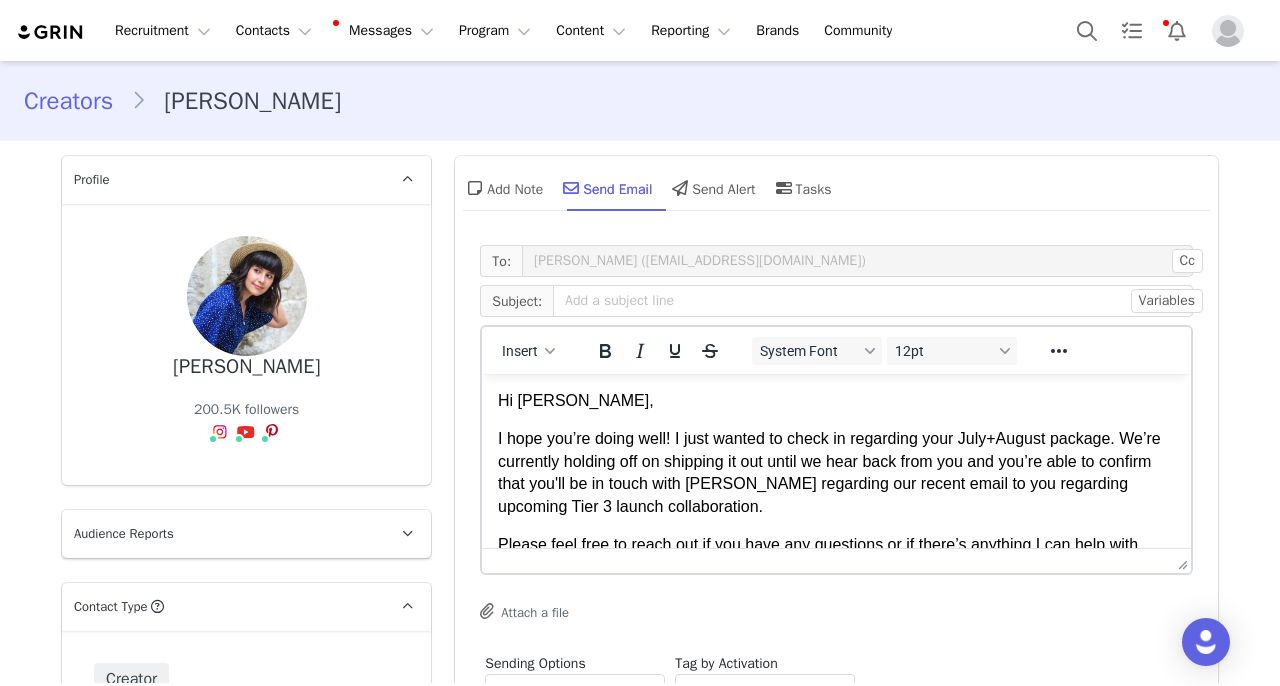 click on "I hope you’re doing well! I just wanted to check in regarding your July+August package. We’re currently holding off on shipping it out until we hear back from you and you’re able to confirm that you'll be in touch with Sheena regarding our recent email to you regarding upcoming Tier 3 launch collaboration." at bounding box center [836, 473] 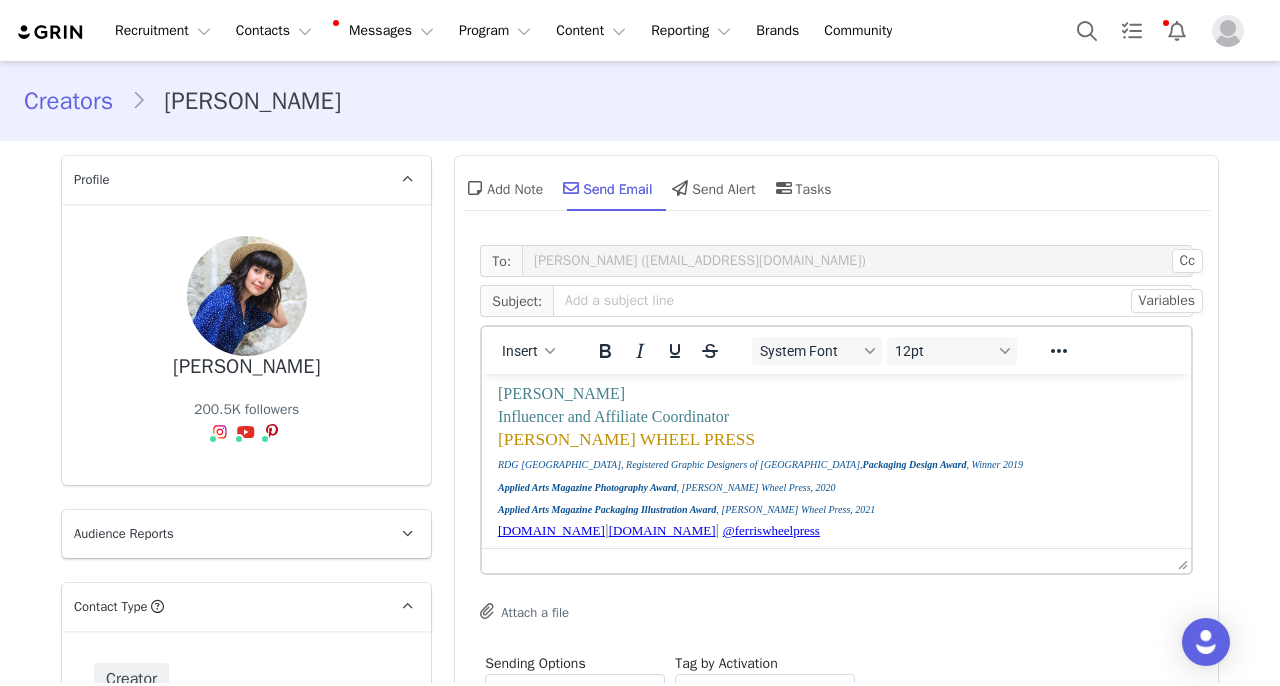 scroll, scrollTop: 290, scrollLeft: 0, axis: vertical 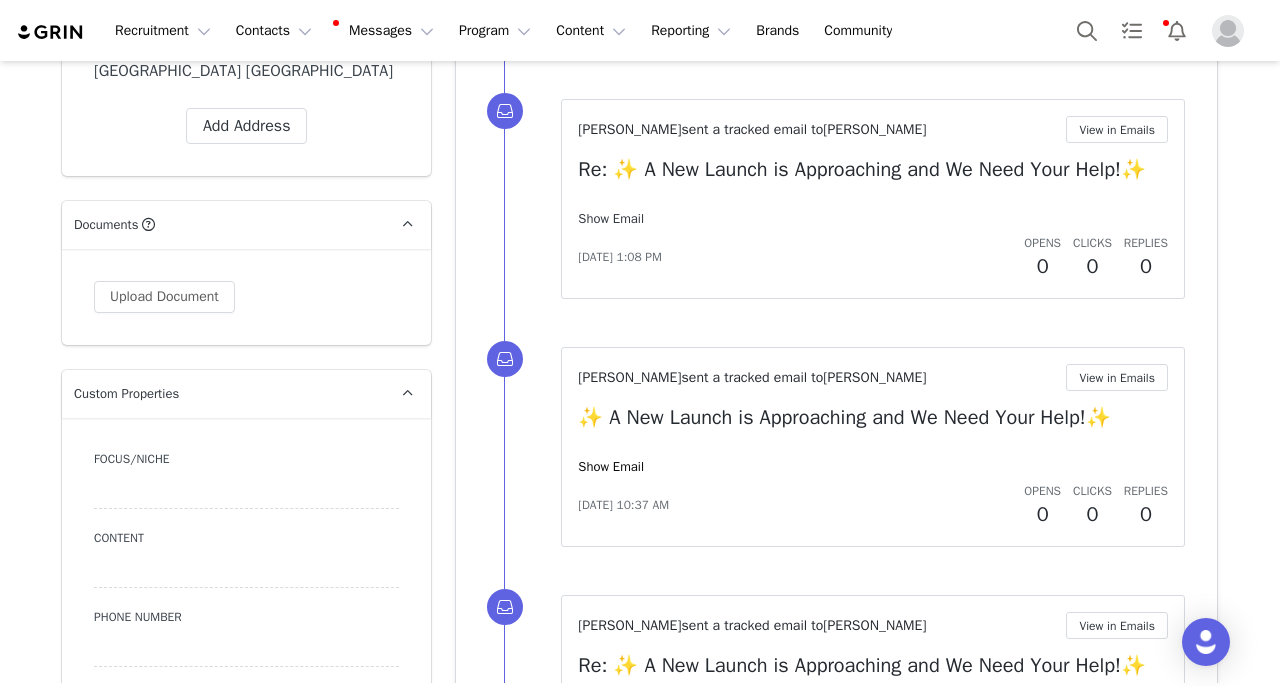 click on "Show Email" at bounding box center [611, 218] 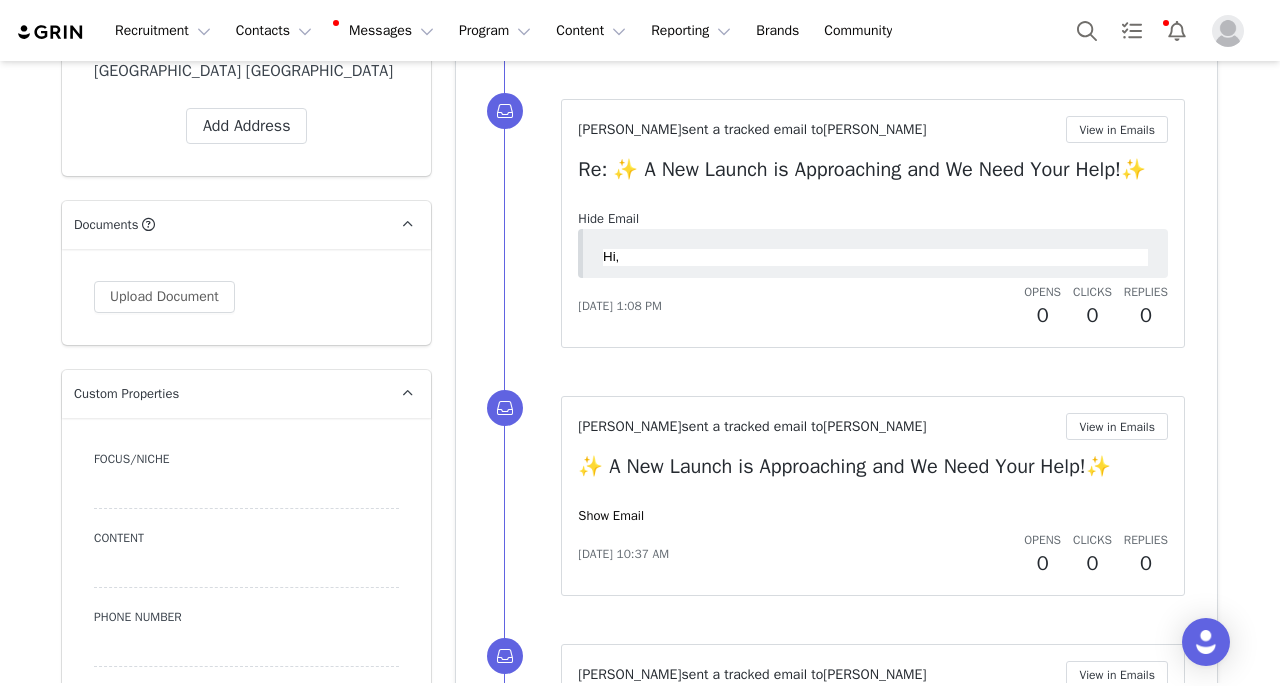scroll, scrollTop: 0, scrollLeft: 0, axis: both 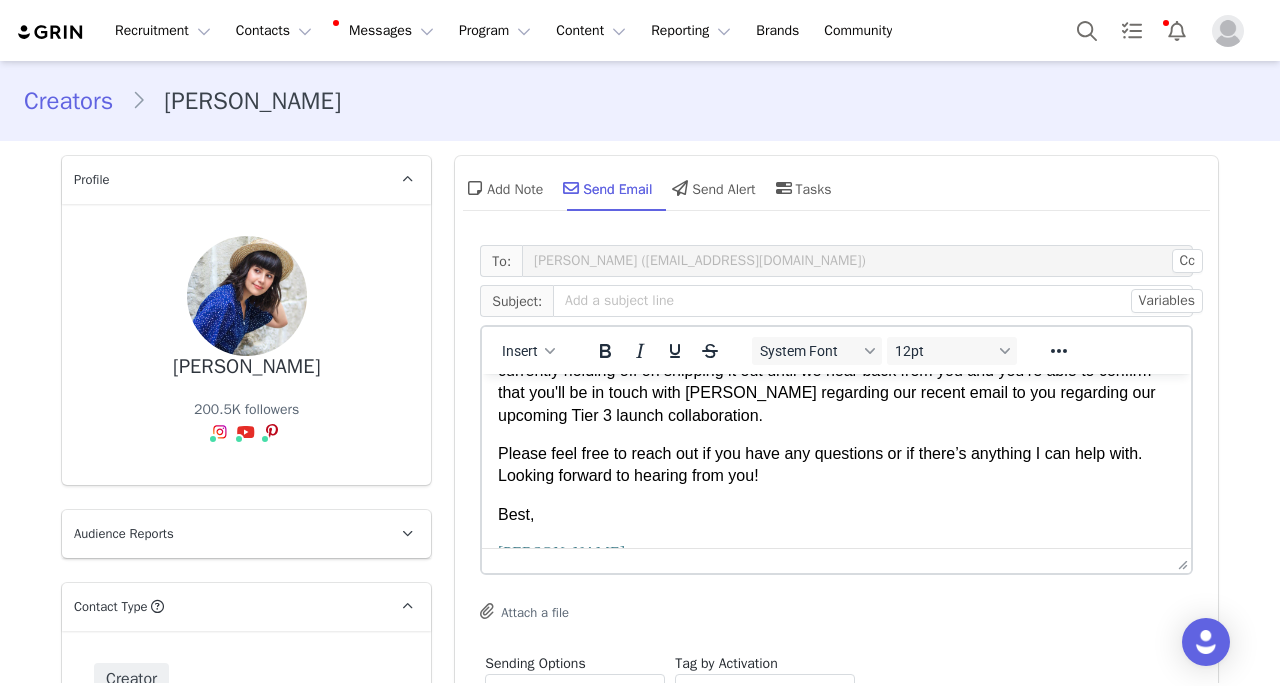 click on "I hope you’re doing well! I just wanted to check in regarding your July+August package. We’re currently holding off on shipping it out until we hear back from you and you’re able to confirm that you'll be in touch with Sheena regarding our recent email to you regarding our upcoming Tier 3 launch collaboration." at bounding box center (836, 382) 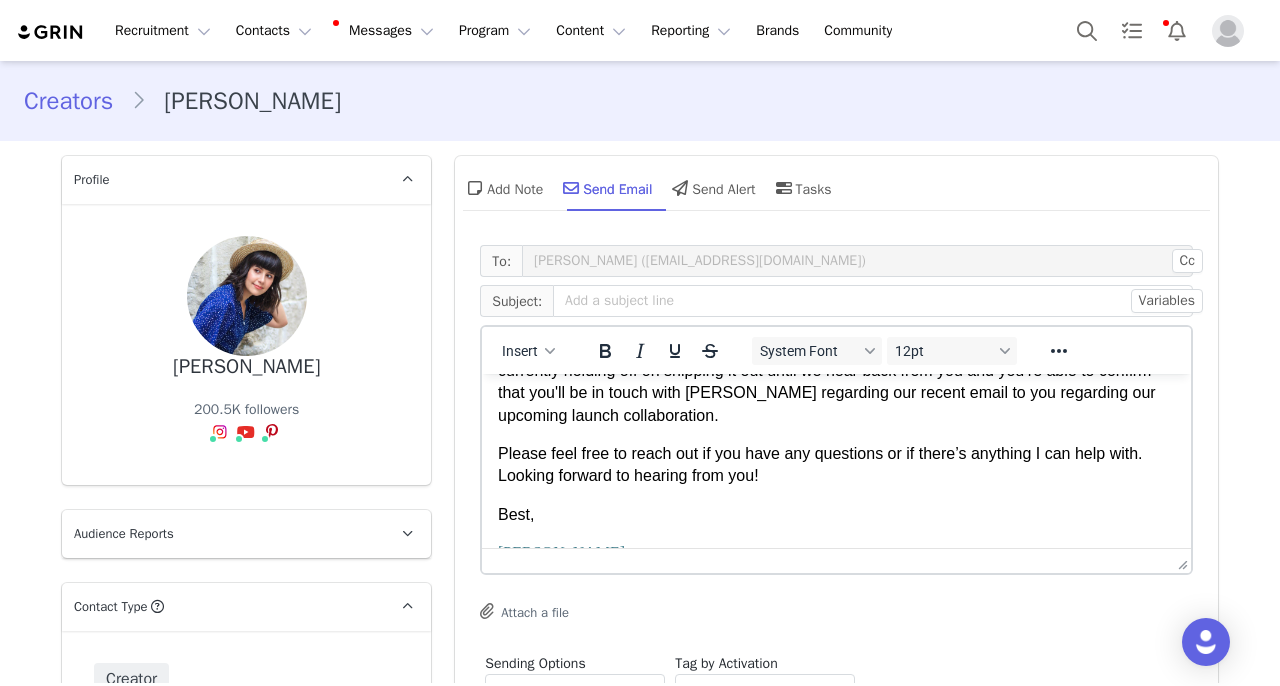 click on "I hope you’re doing well! I just wanted to check in regarding your July+August package. We’re currently holding off on shipping it out until we hear back from you and you’re able to confirm that you'll be in touch with Sheena regarding our recent email to you regarding our upcoming launch collaboration." at bounding box center [836, 382] 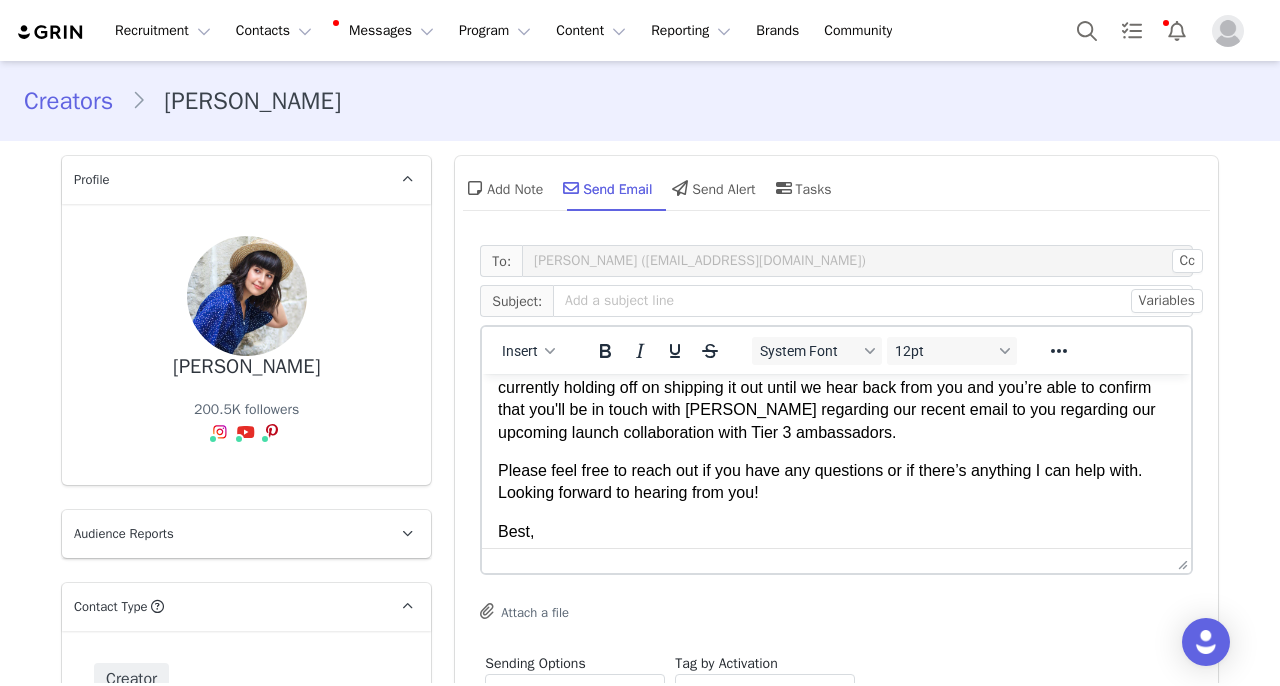 scroll, scrollTop: 0, scrollLeft: 0, axis: both 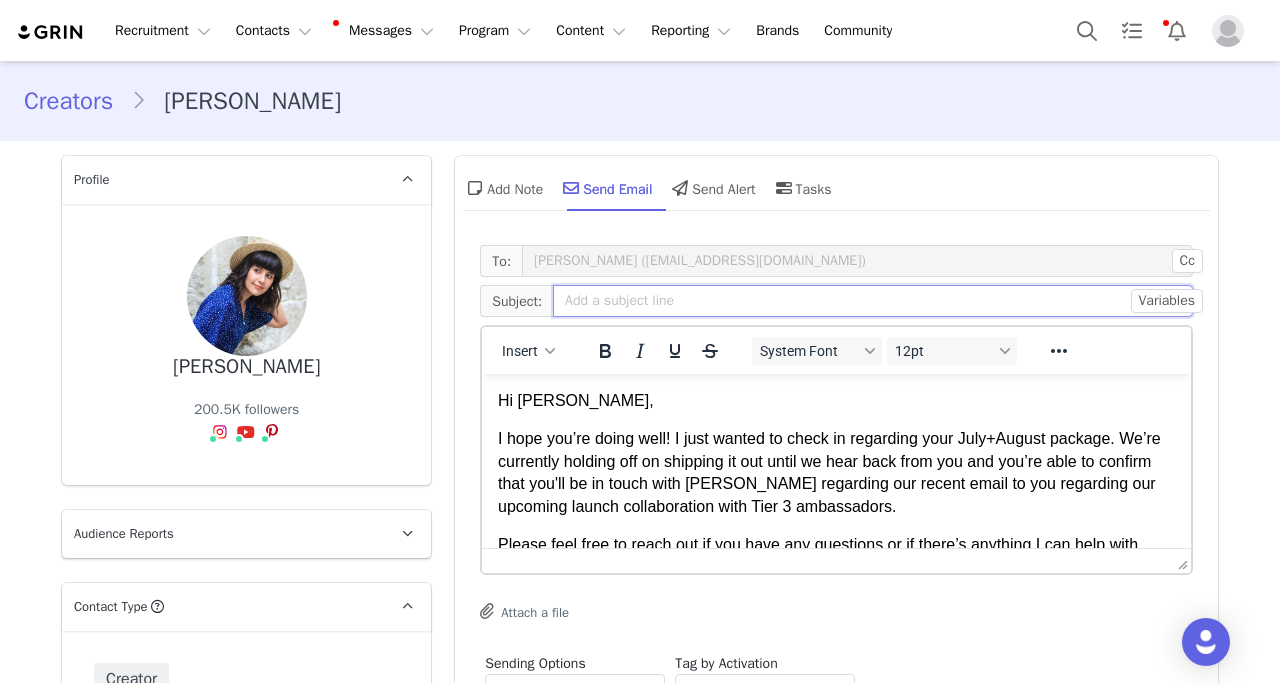 click at bounding box center [873, 301] 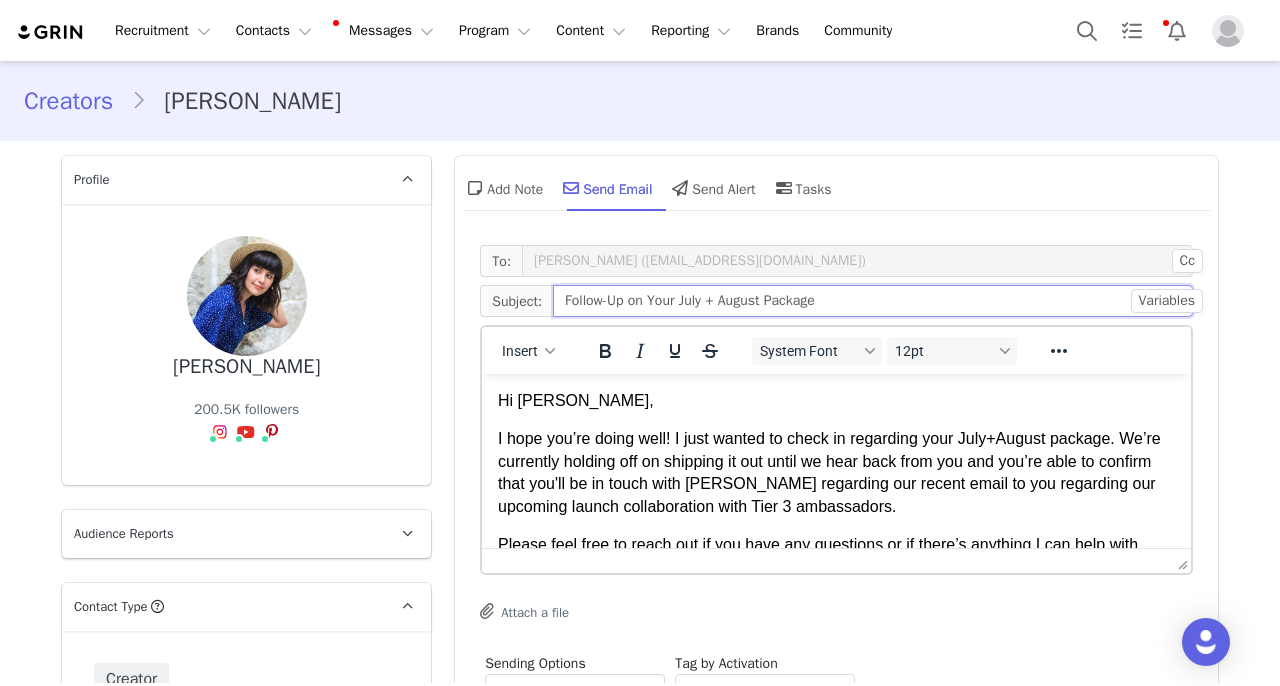 click on "Follow-Up on Your July + August Package" at bounding box center [873, 301] 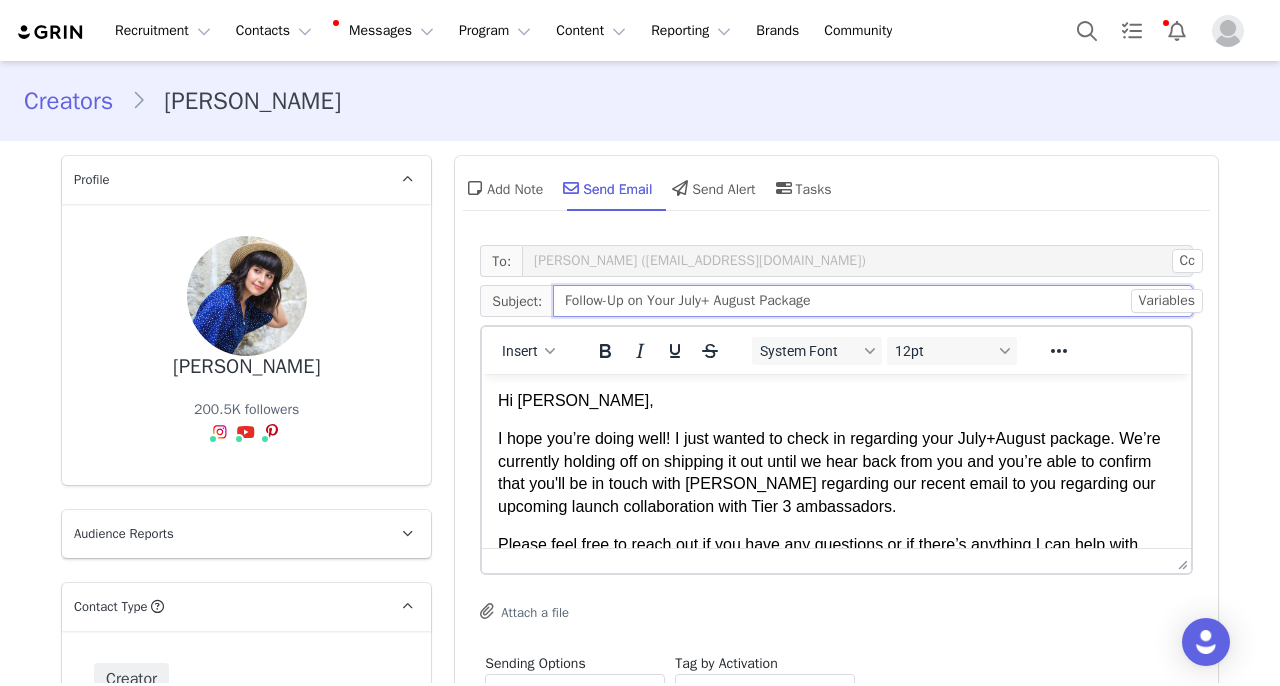 click on "Follow-Up on Your July+ August Package" at bounding box center [873, 301] 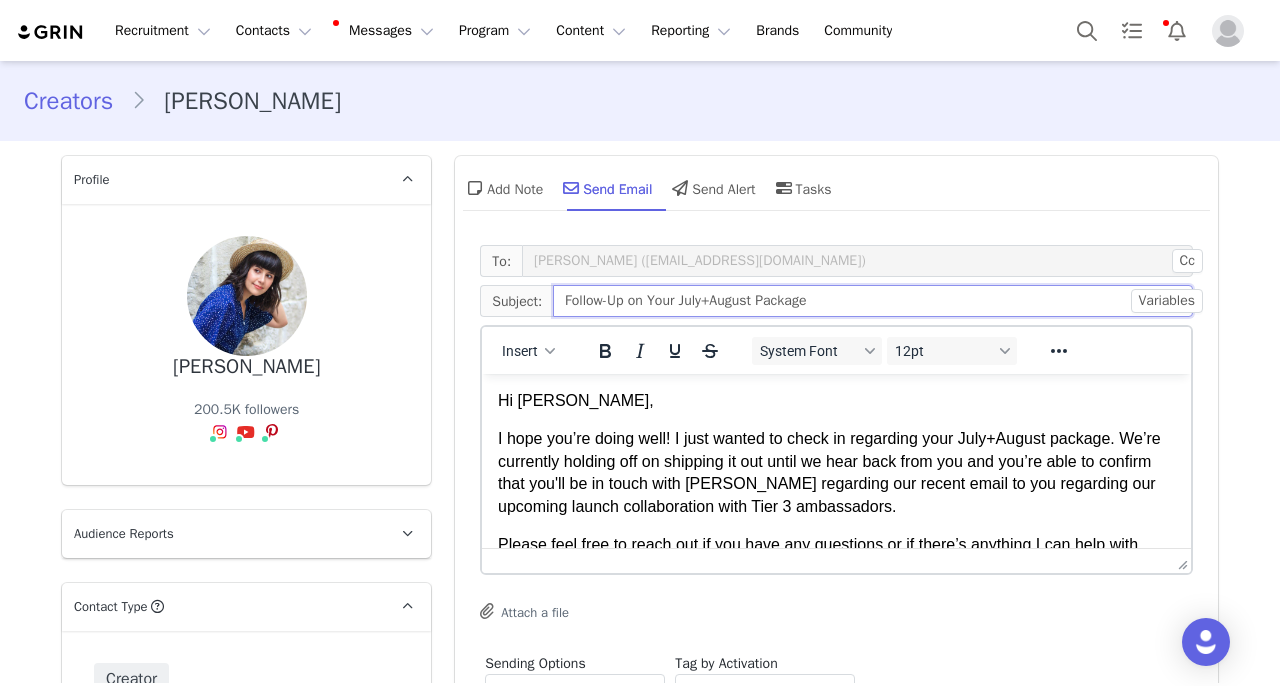 click on "Follow-Up on Your July+August Package" at bounding box center [873, 301] 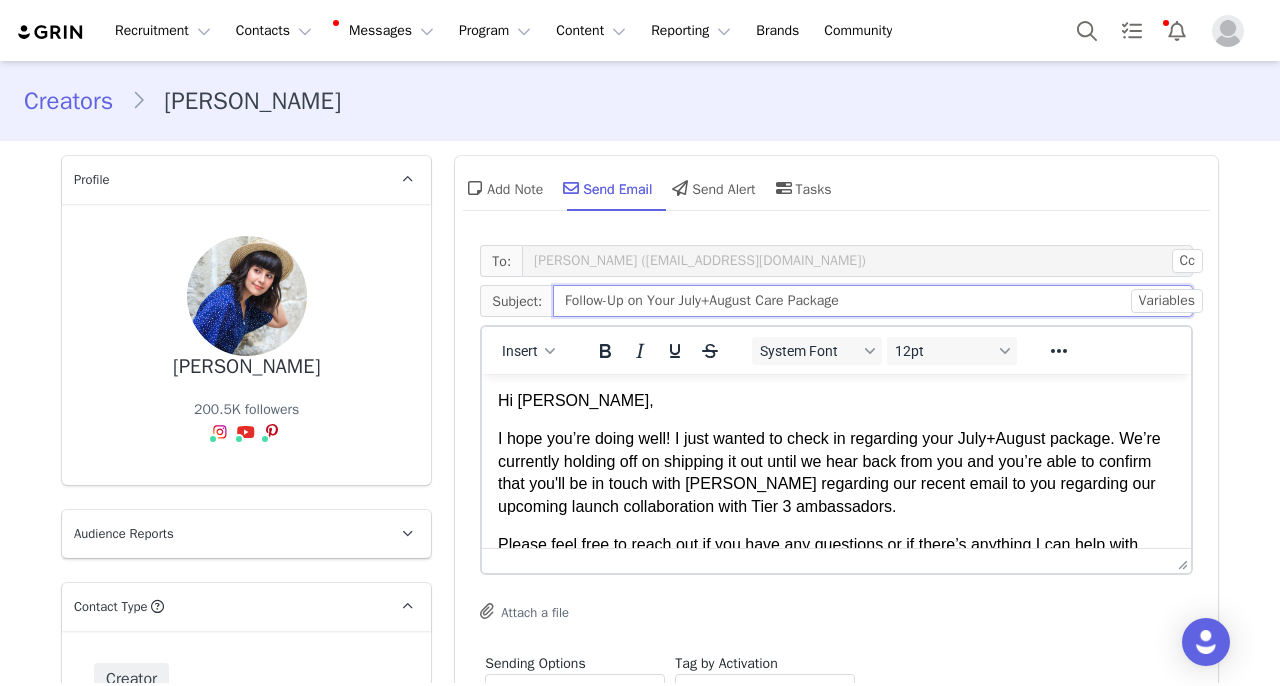 click on "Follow-Up on Your July+August Care Package" at bounding box center (873, 301) 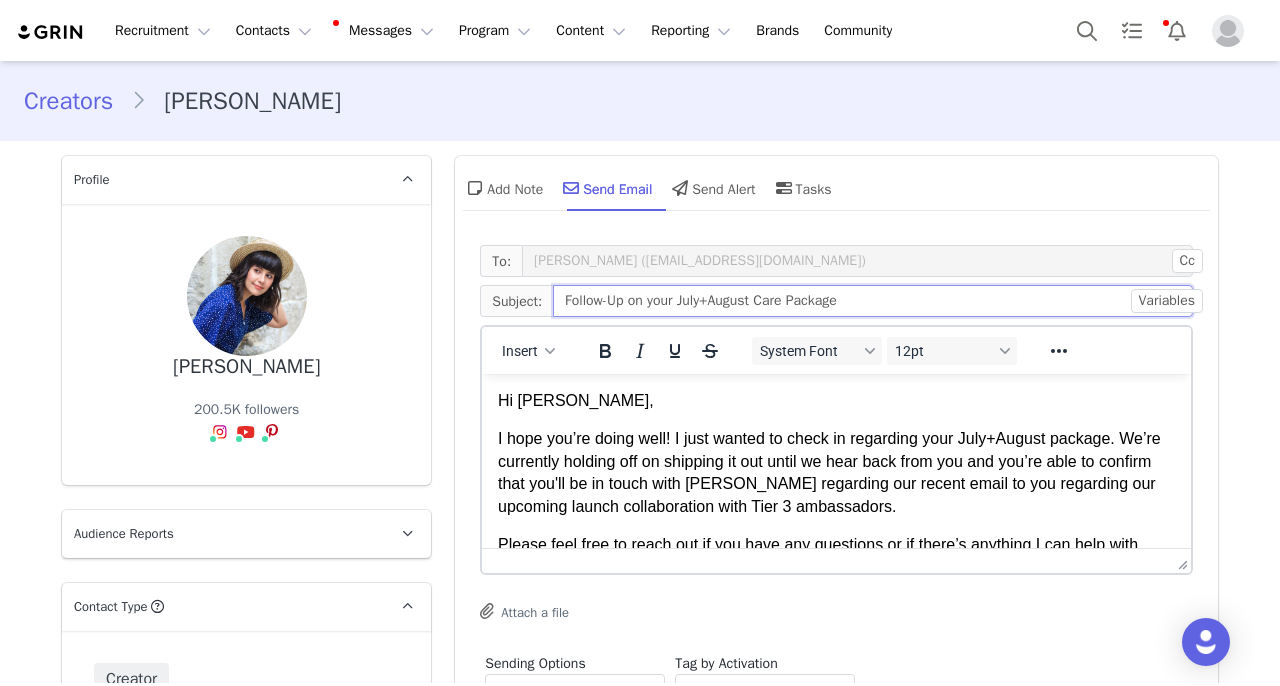click on "Follow-Up on your July+August Care Package" at bounding box center [873, 301] 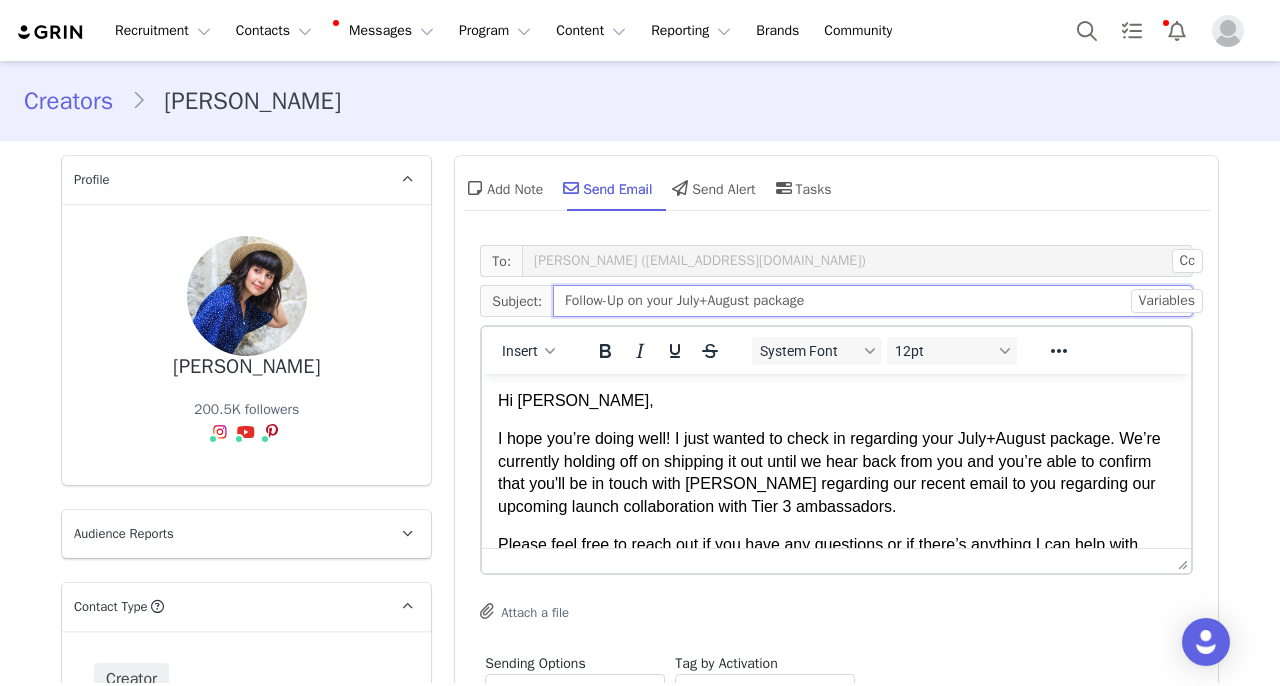 click on "Follow-Up on your July+August package" at bounding box center (873, 301) 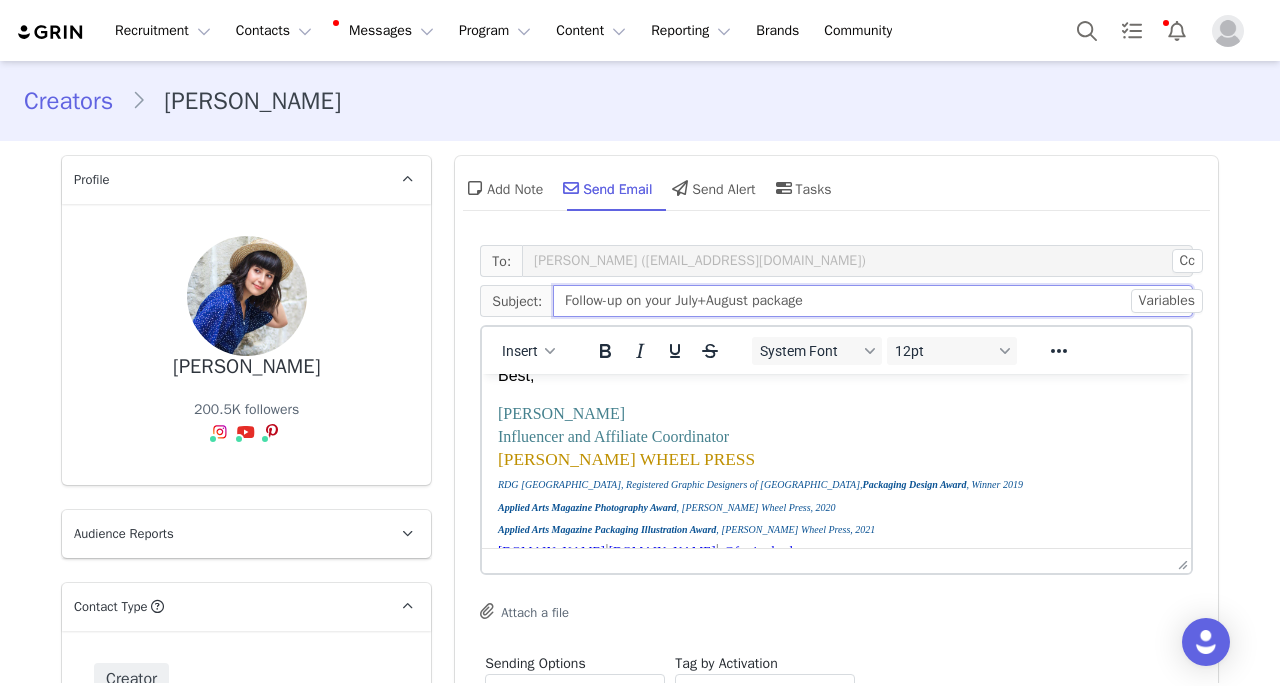 scroll, scrollTop: 290, scrollLeft: 0, axis: vertical 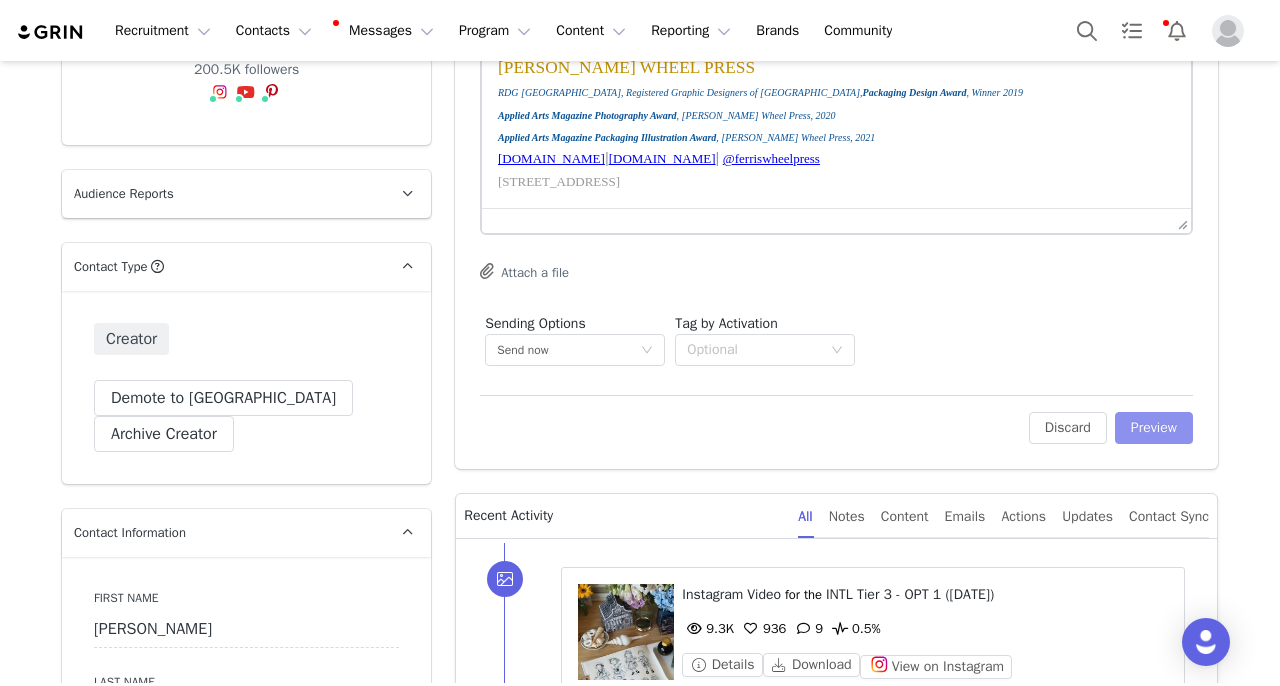 type on "Follow-up on your July+August package" 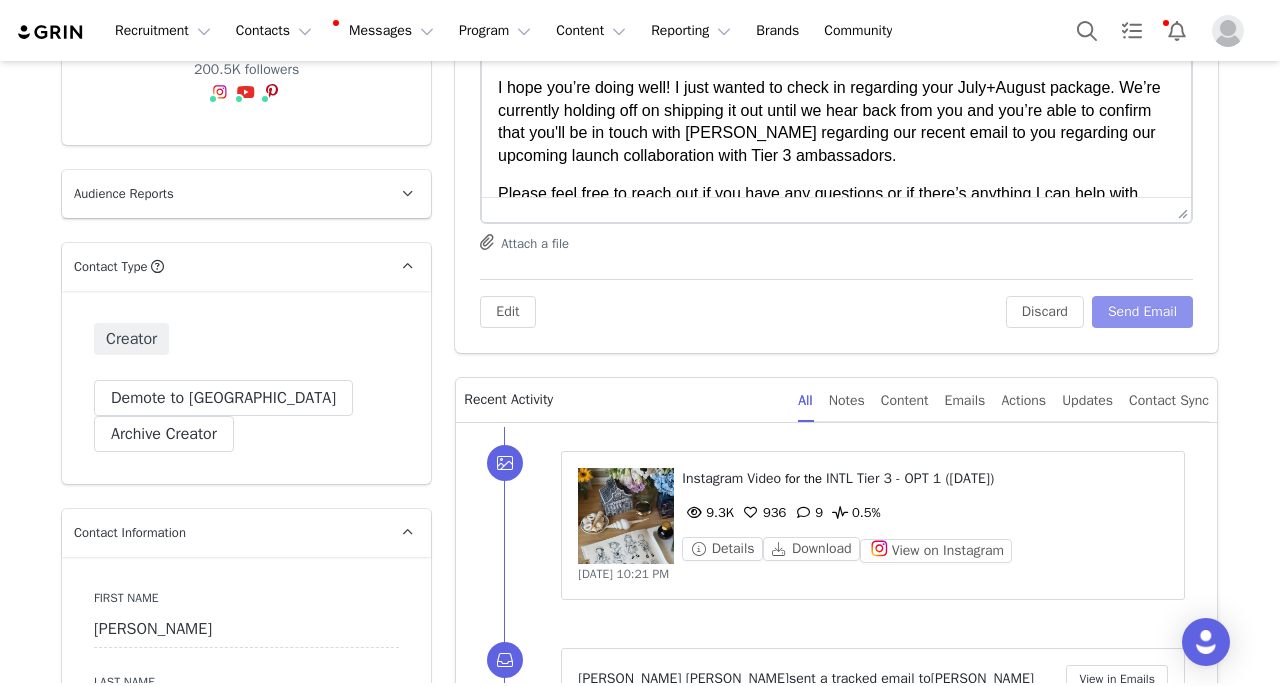 scroll, scrollTop: 0, scrollLeft: 0, axis: both 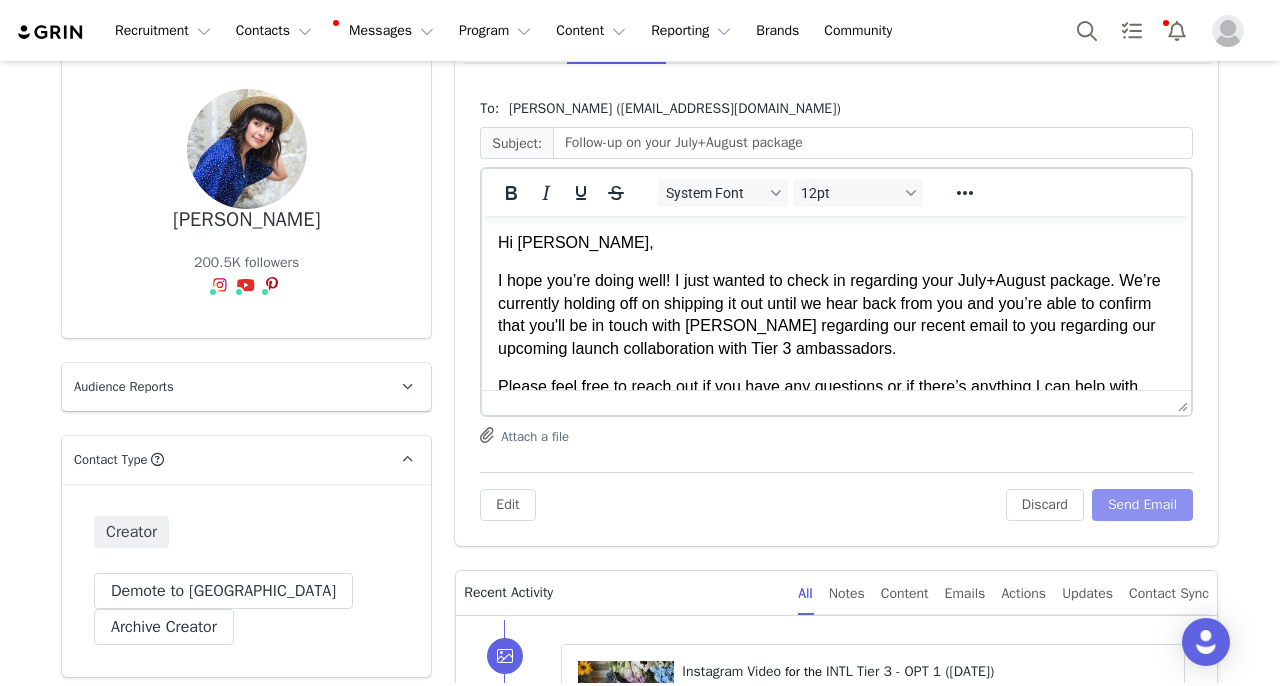click on "Send Email" at bounding box center (1142, 505) 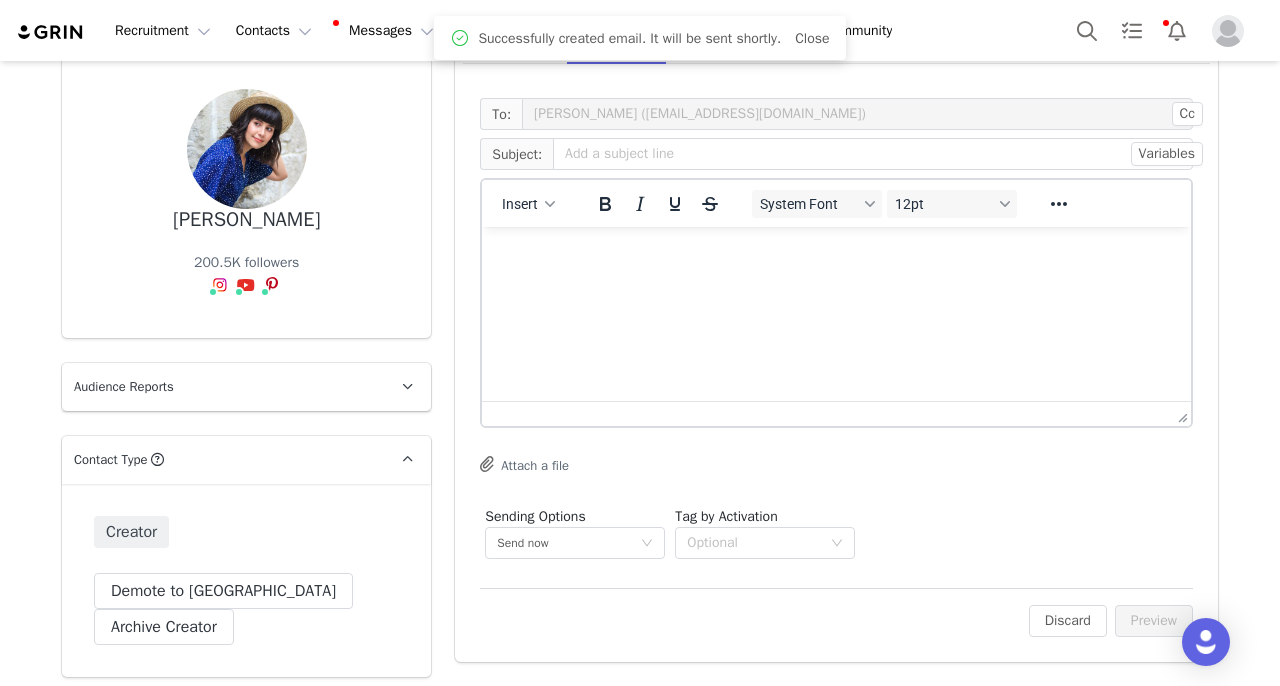 scroll, scrollTop: 0, scrollLeft: 0, axis: both 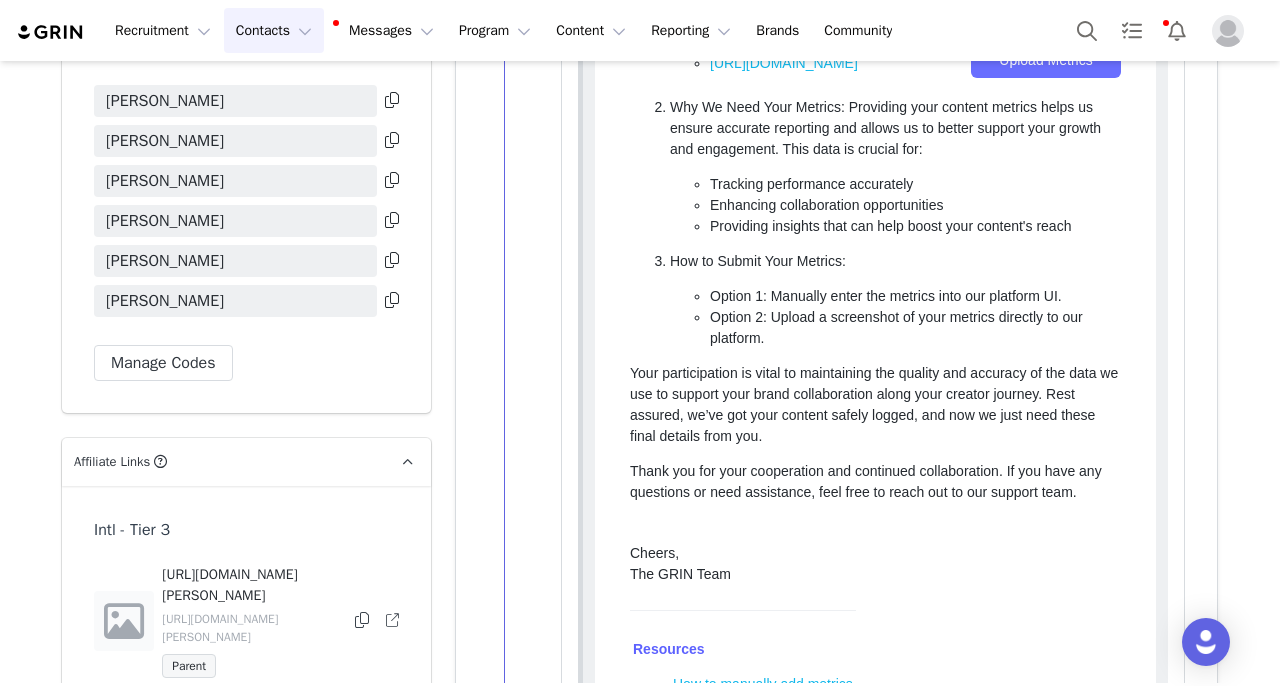 click on "Contacts Contacts" at bounding box center (274, 30) 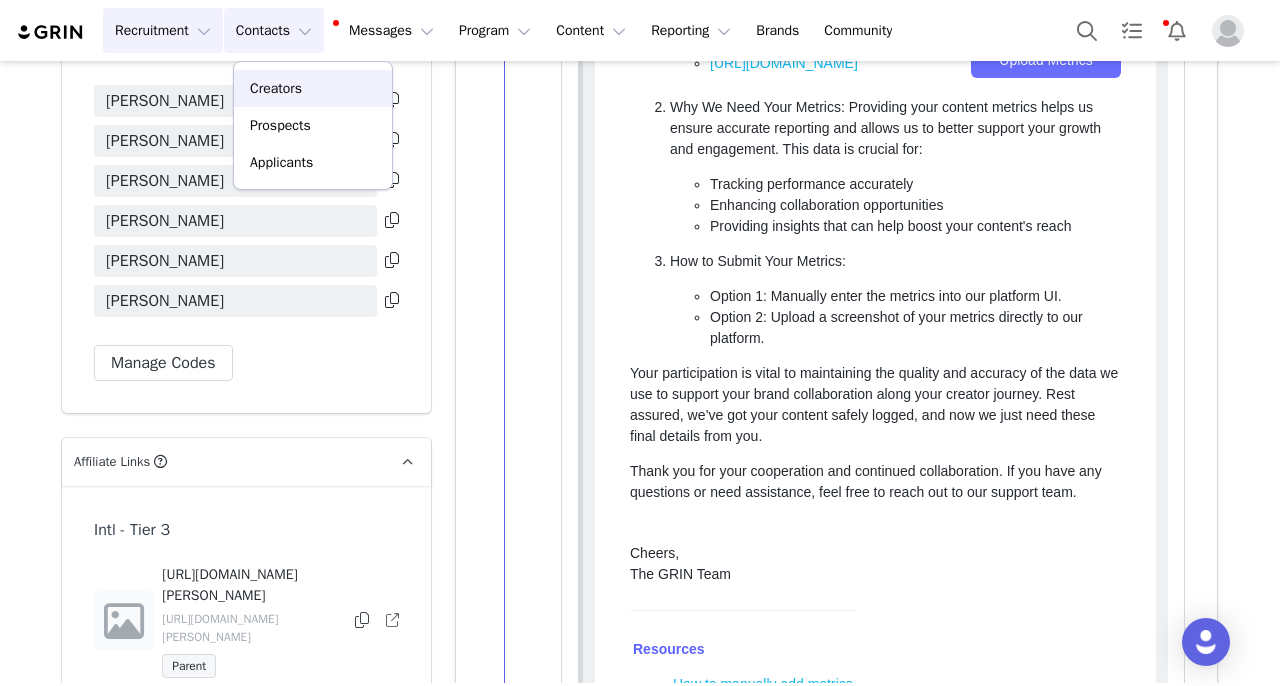 click on "Creators" at bounding box center (276, 88) 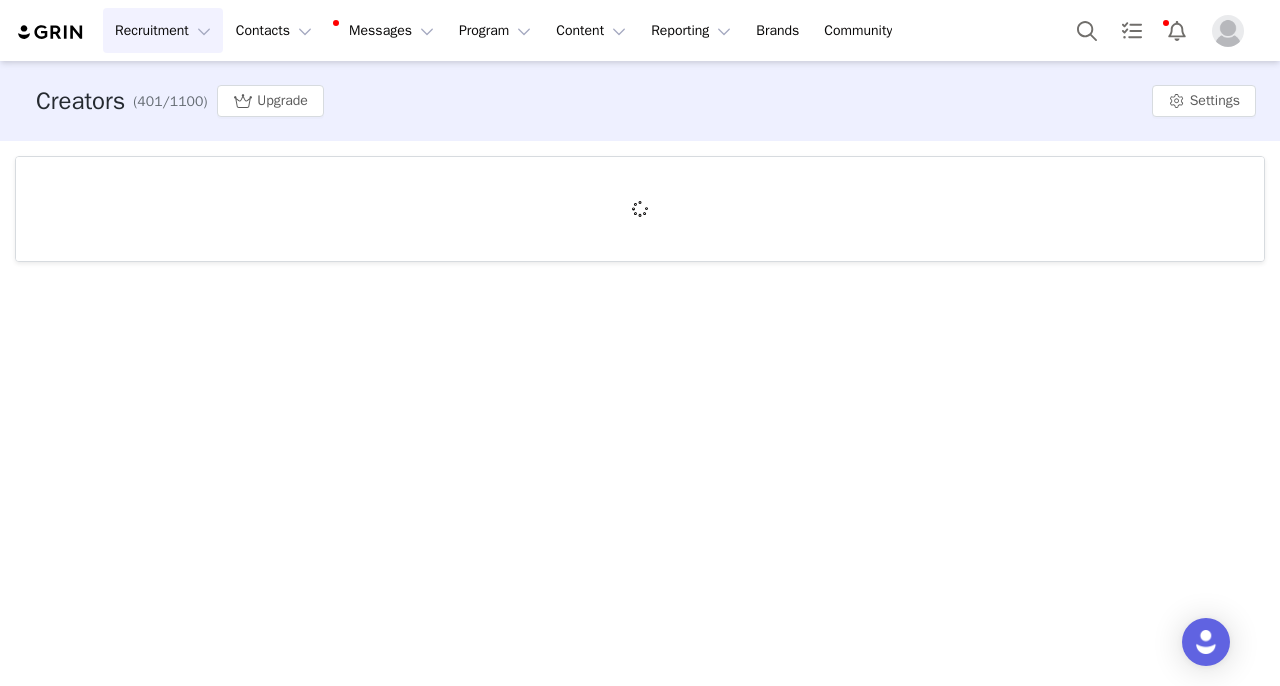 scroll, scrollTop: 0, scrollLeft: 0, axis: both 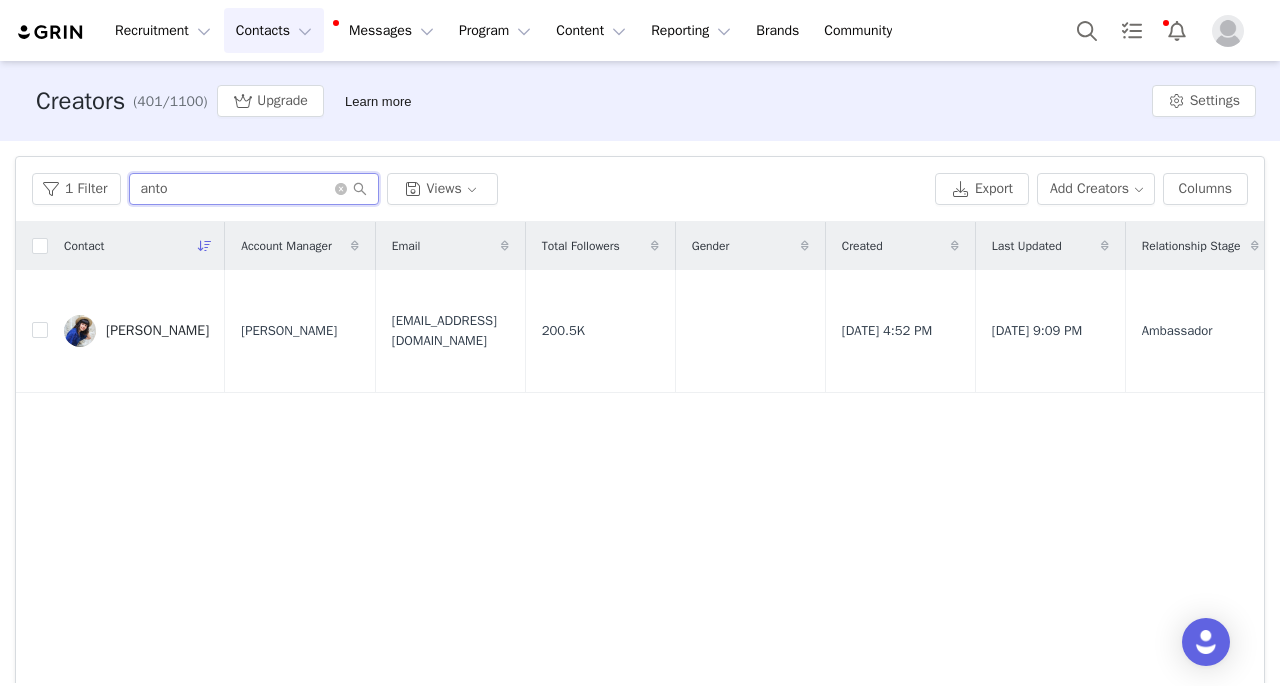 drag, startPoint x: 213, startPoint y: 186, endPoint x: 2, endPoint y: 174, distance: 211.34096 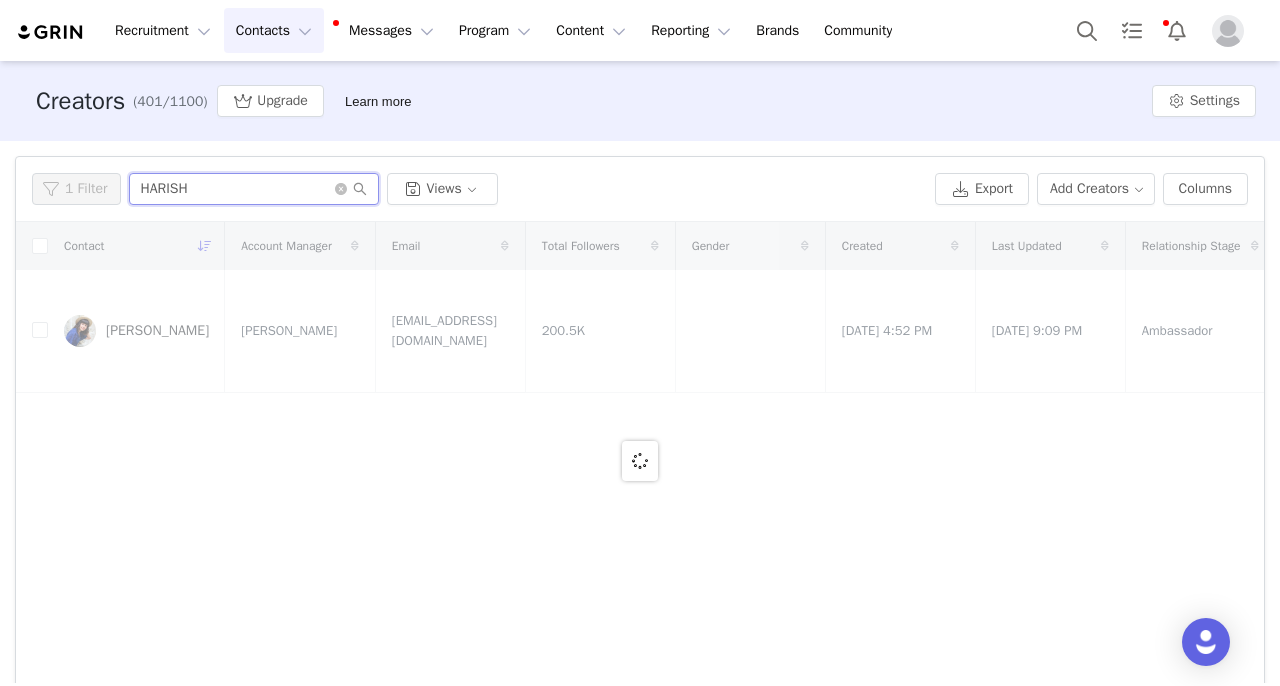 type on "HARISHA" 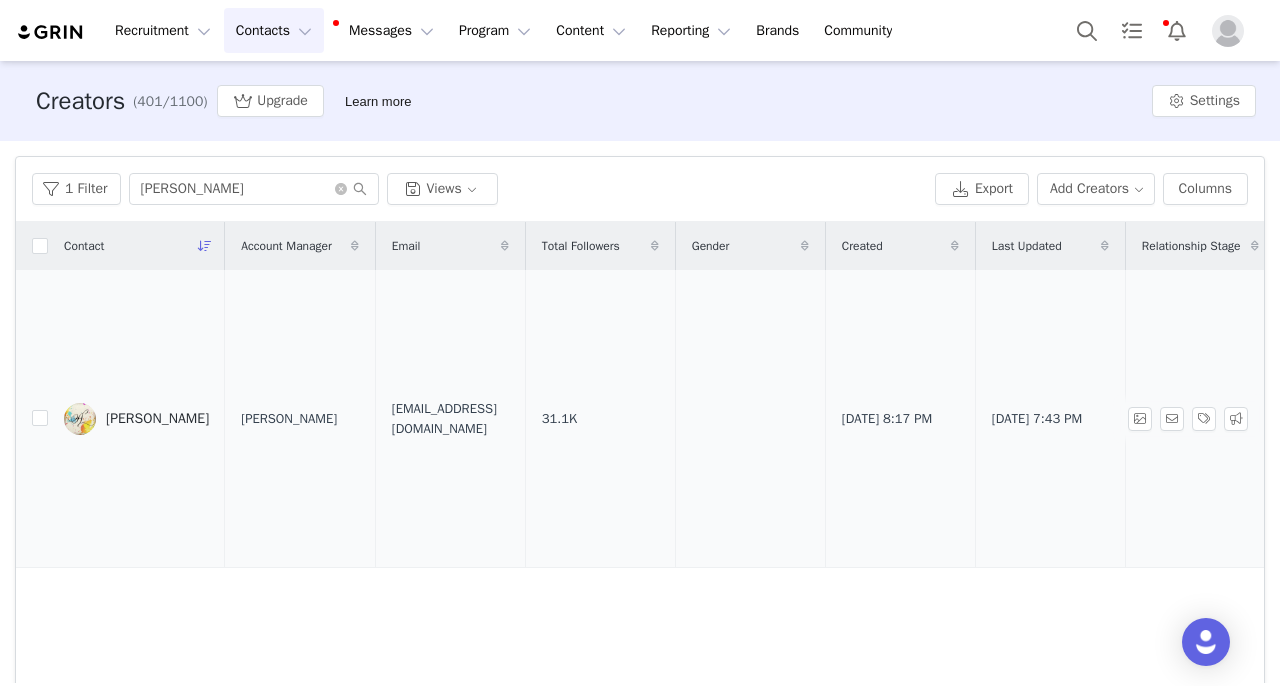 click on "Harisha Vanam" at bounding box center [157, 419] 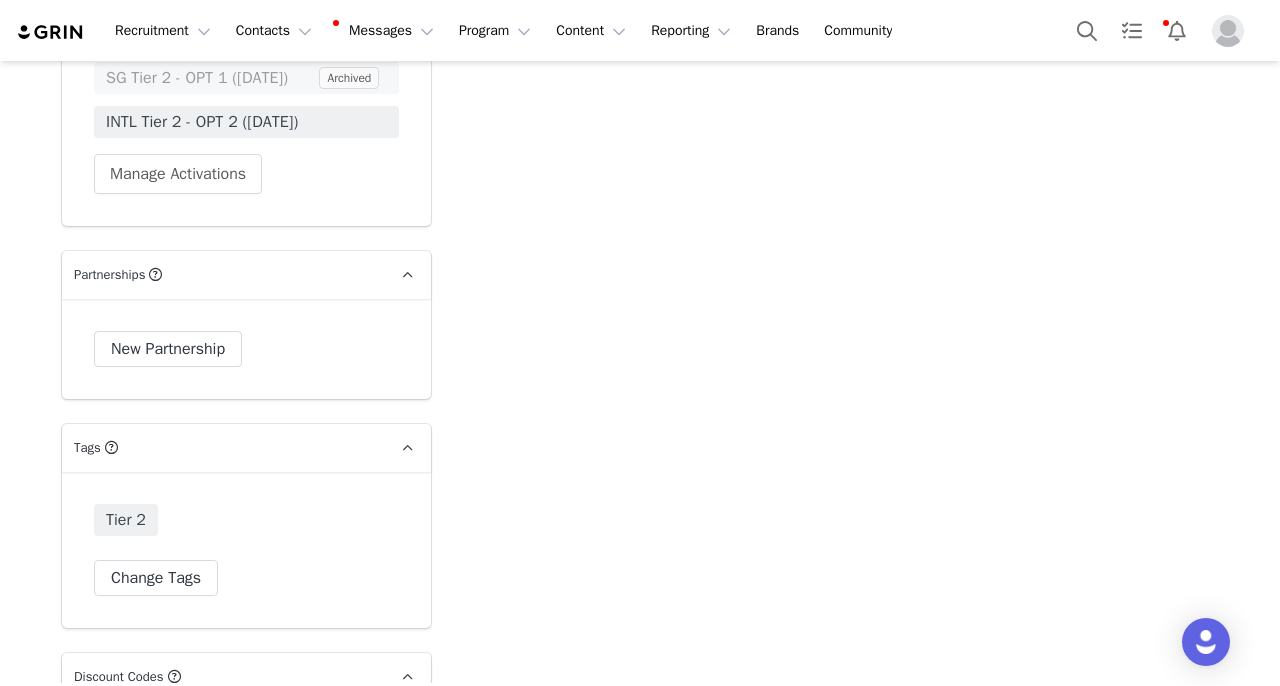 scroll, scrollTop: 6383, scrollLeft: 0, axis: vertical 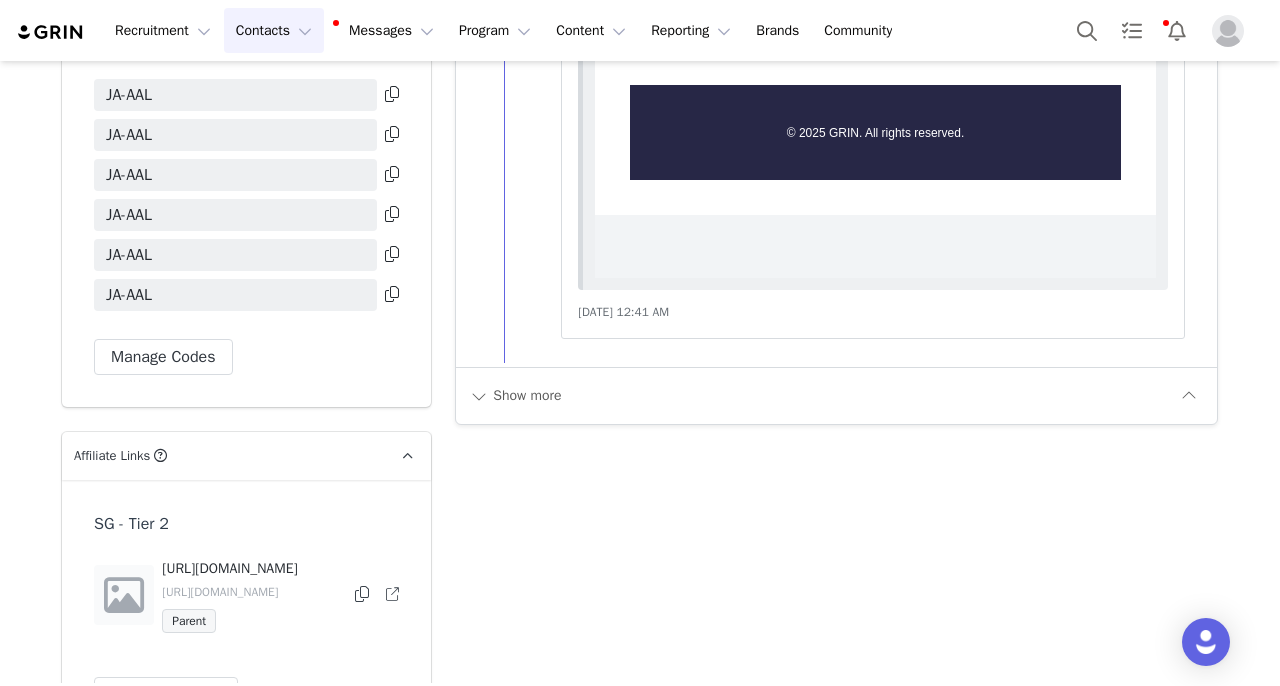 click on "Contacts Contacts" at bounding box center (274, 30) 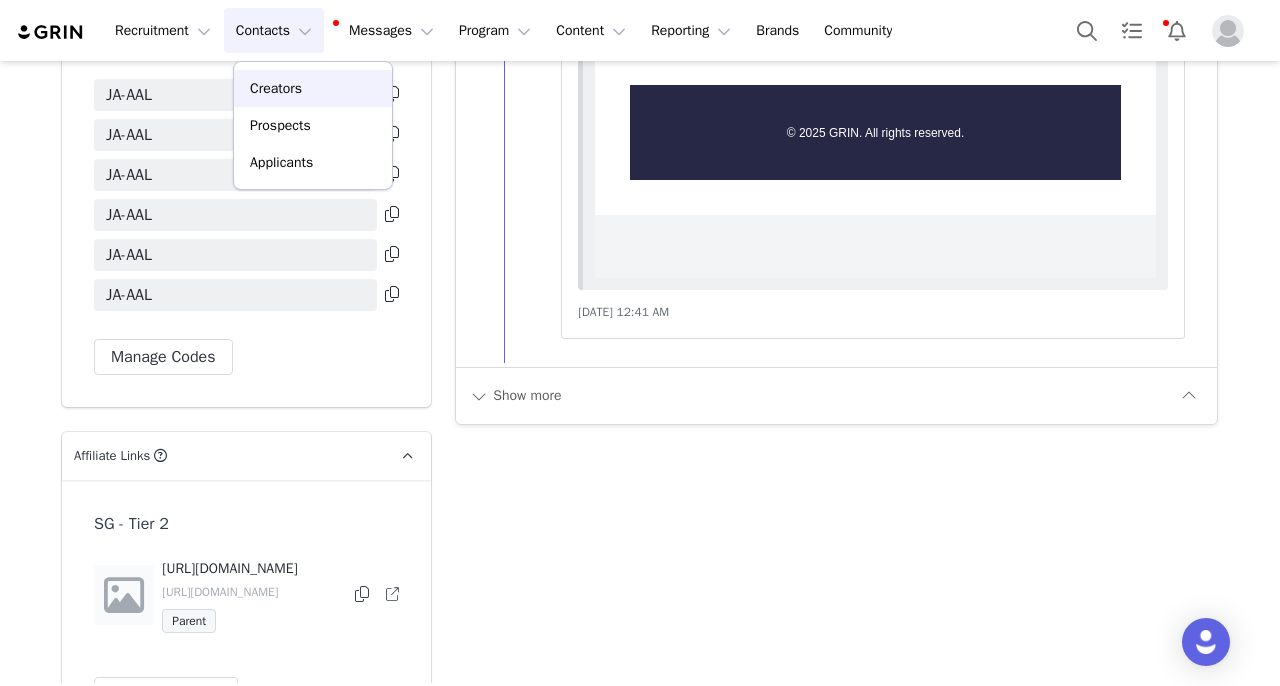 click on "Creators" at bounding box center [313, 88] 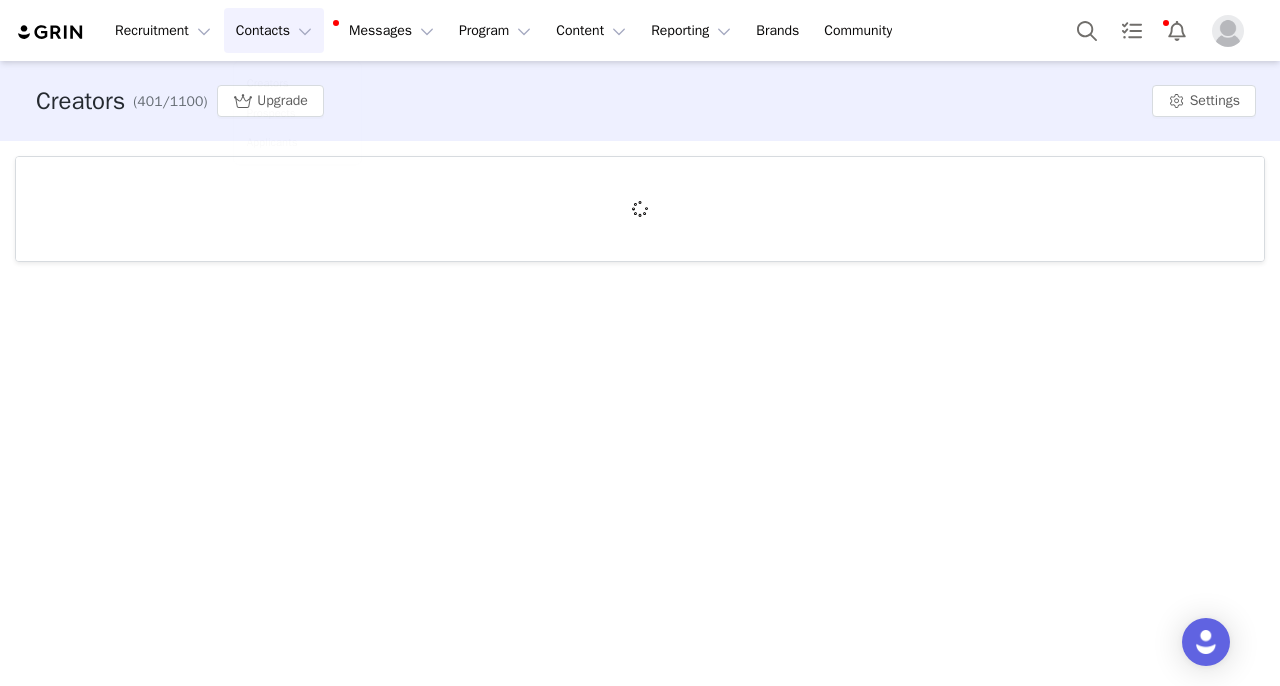 scroll, scrollTop: 0, scrollLeft: 0, axis: both 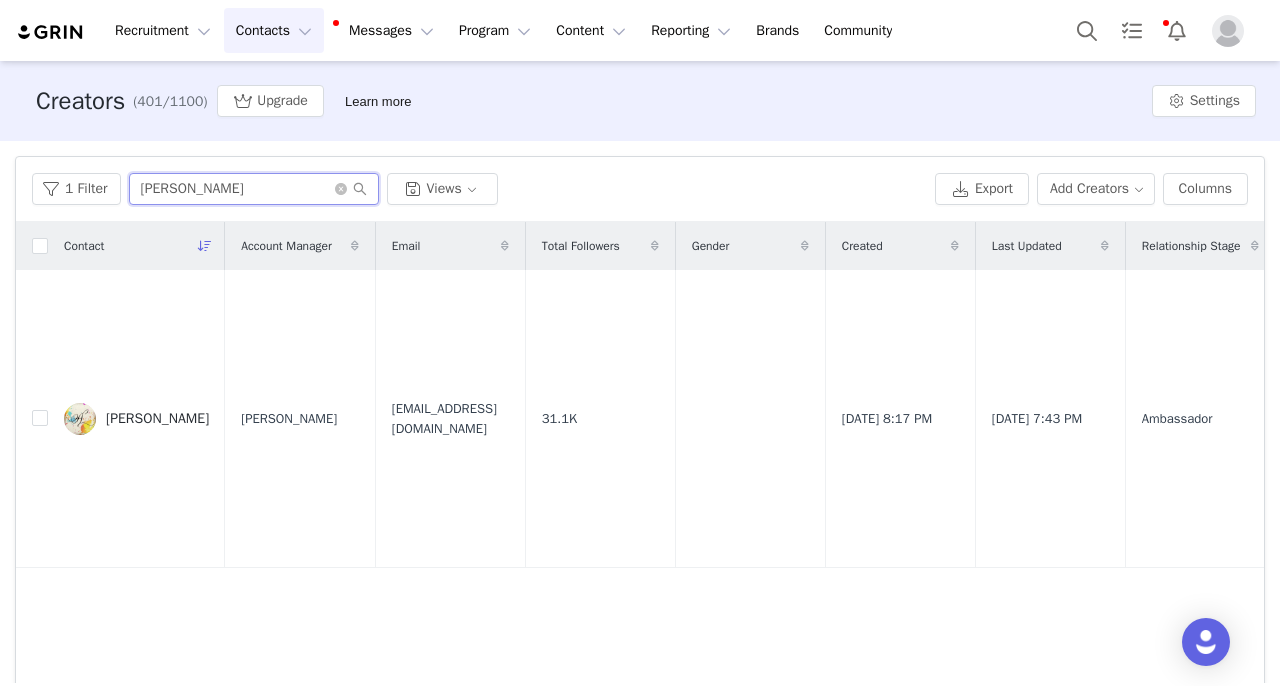 drag, startPoint x: 221, startPoint y: 202, endPoint x: 19, endPoint y: 160, distance: 206.32014 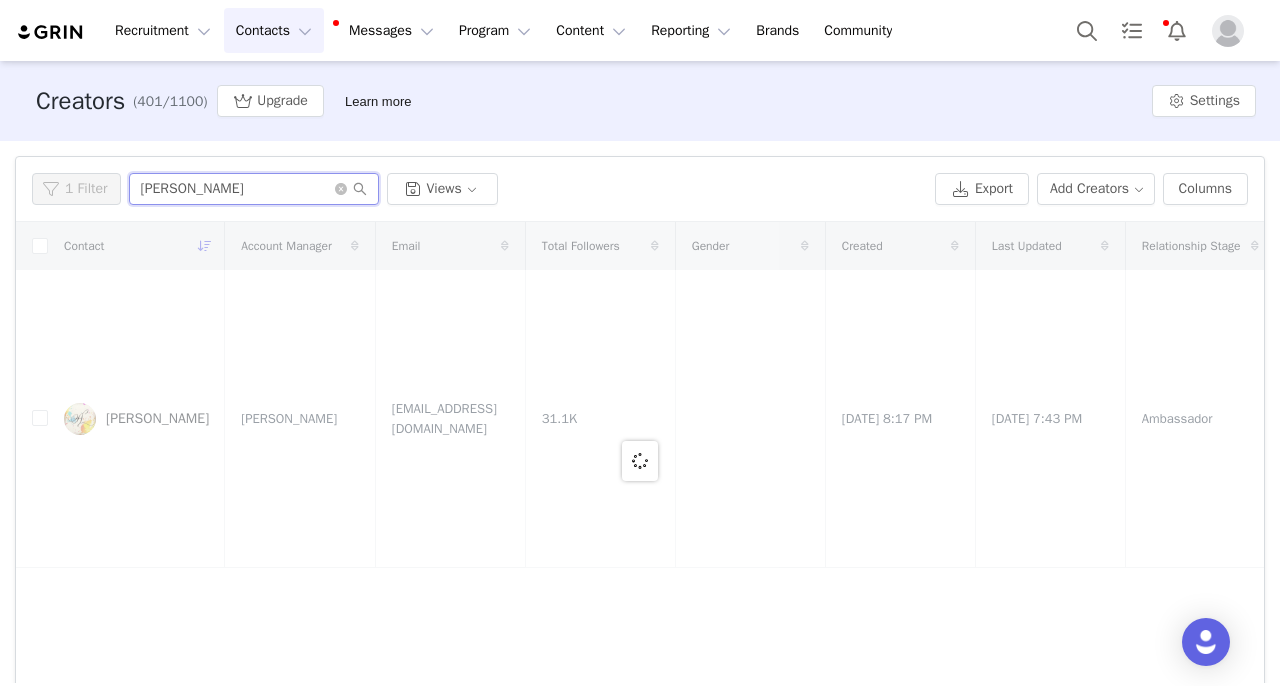 type on "antonina" 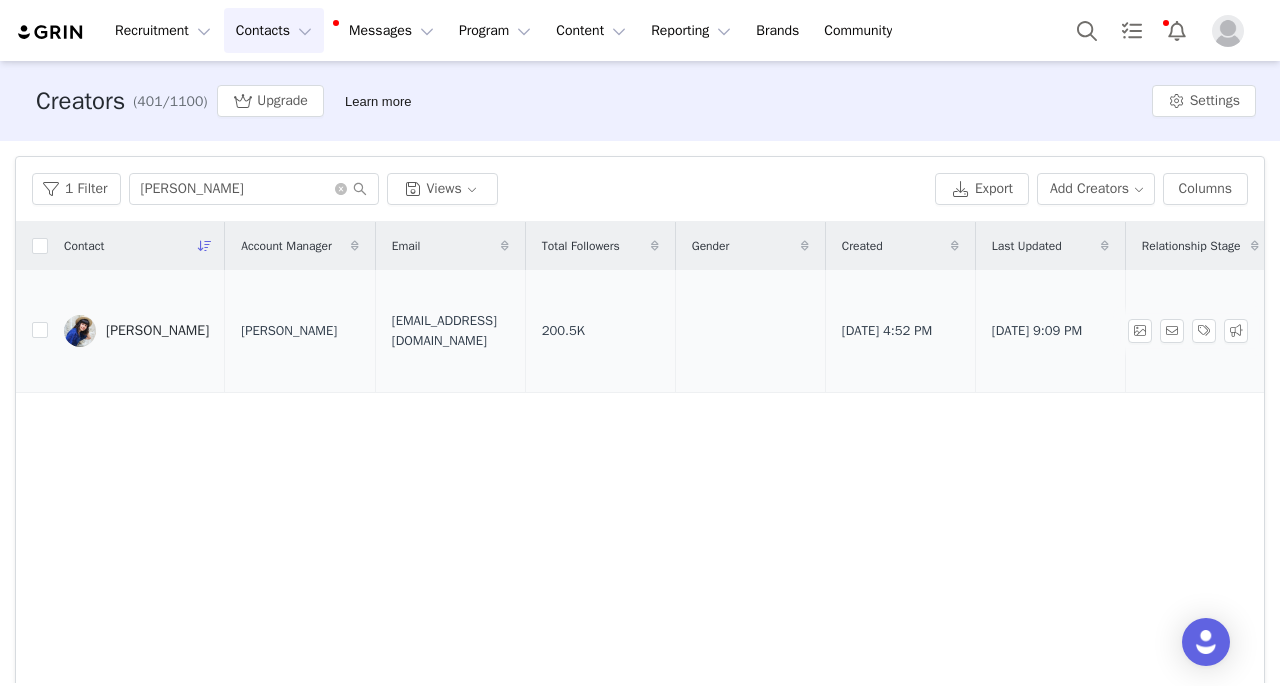 click on "Antonina Shcherbyna" at bounding box center (136, 331) 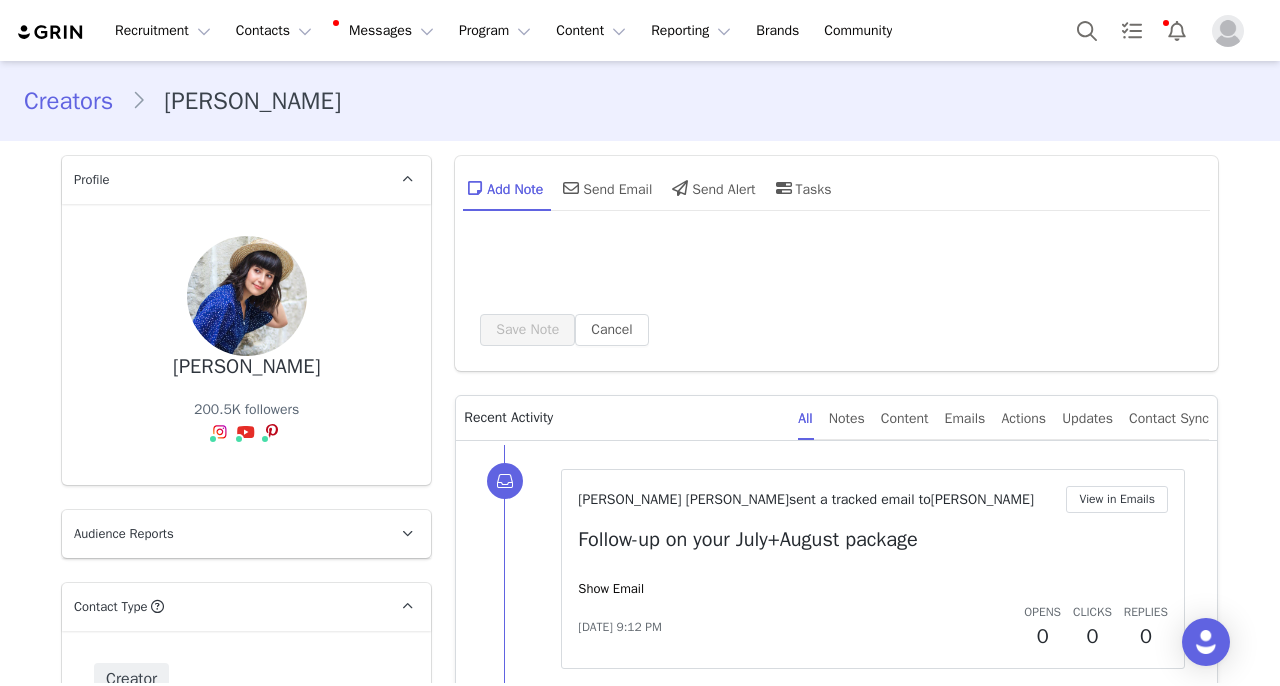 type on "+1 ([GEOGRAPHIC_DATA])" 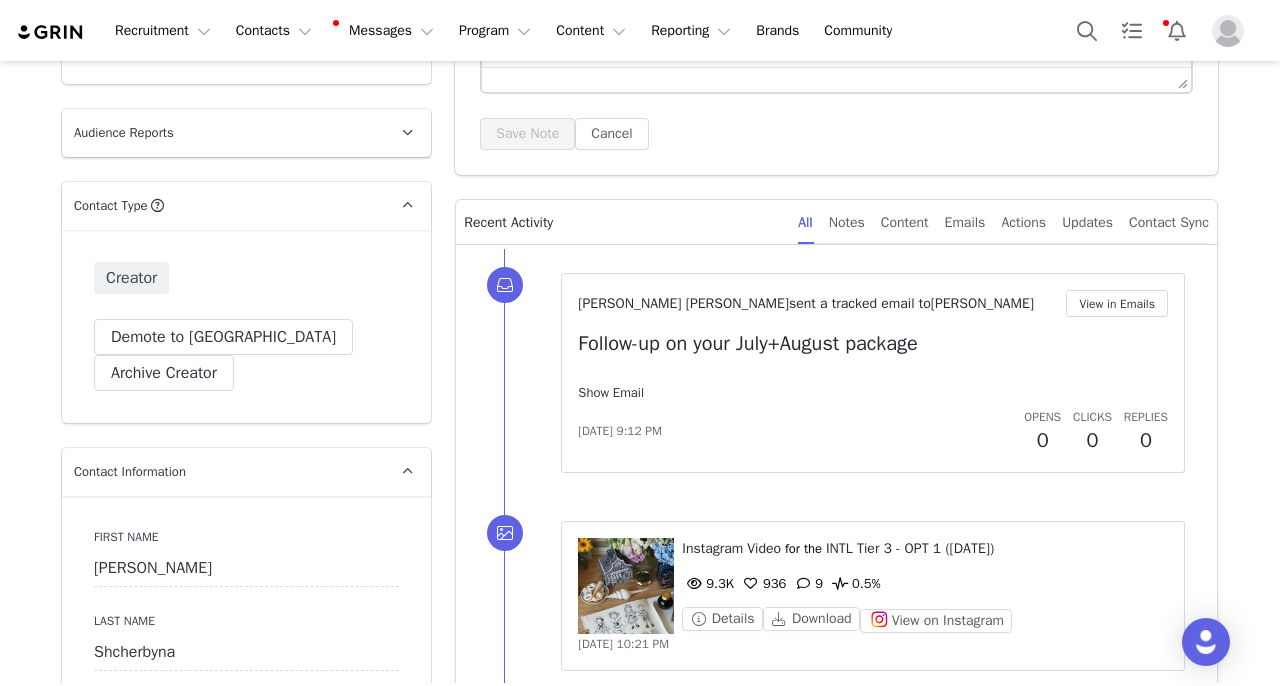 scroll, scrollTop: 451, scrollLeft: 0, axis: vertical 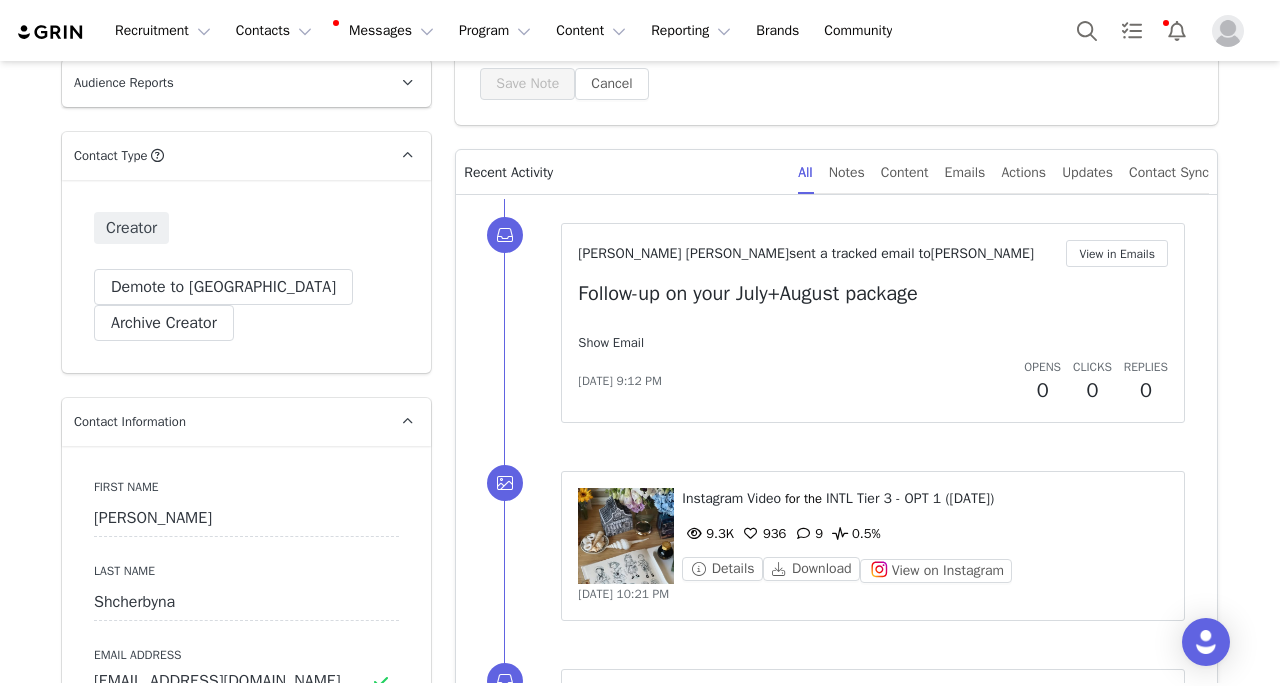 click on "Show Email" at bounding box center (611, 342) 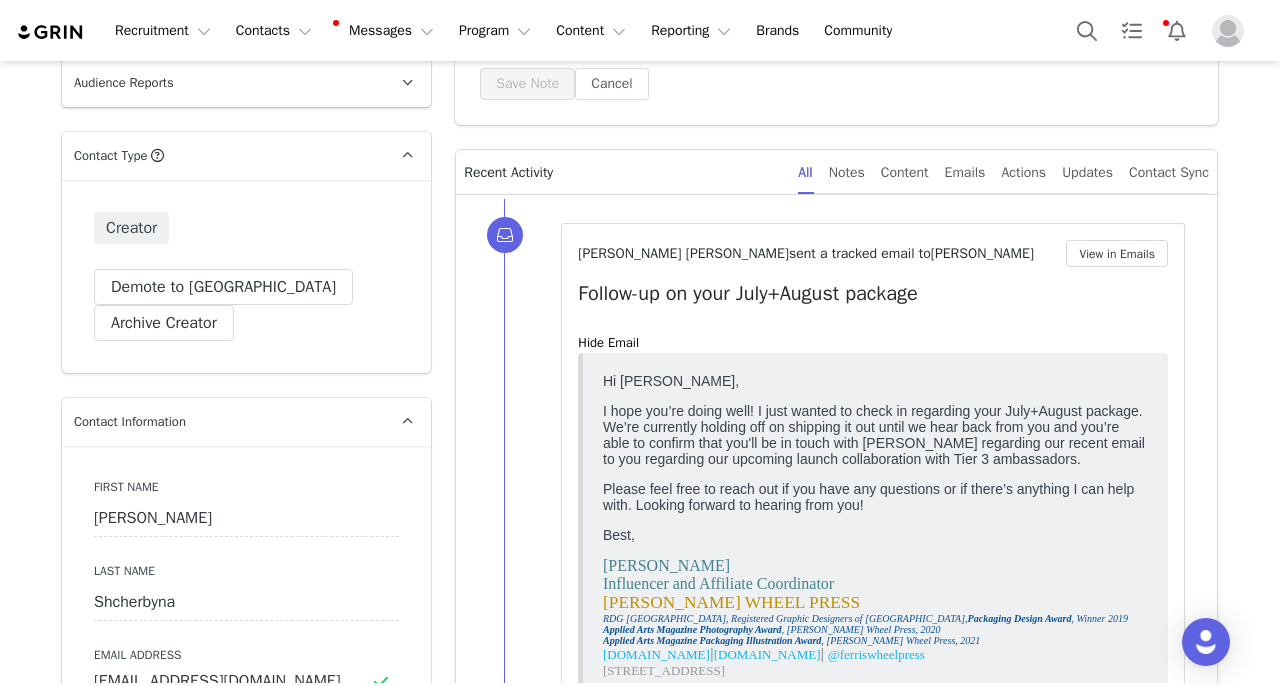 scroll, scrollTop: 0, scrollLeft: 0, axis: both 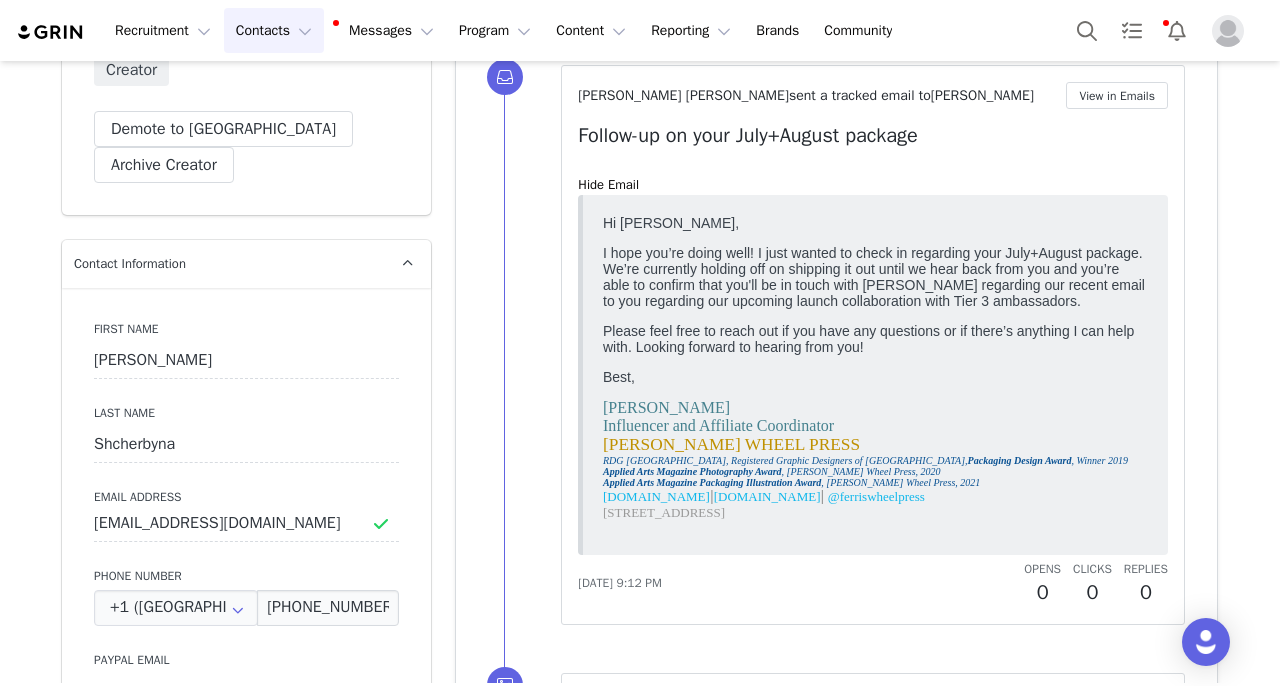 click on "Contacts Contacts" at bounding box center [274, 30] 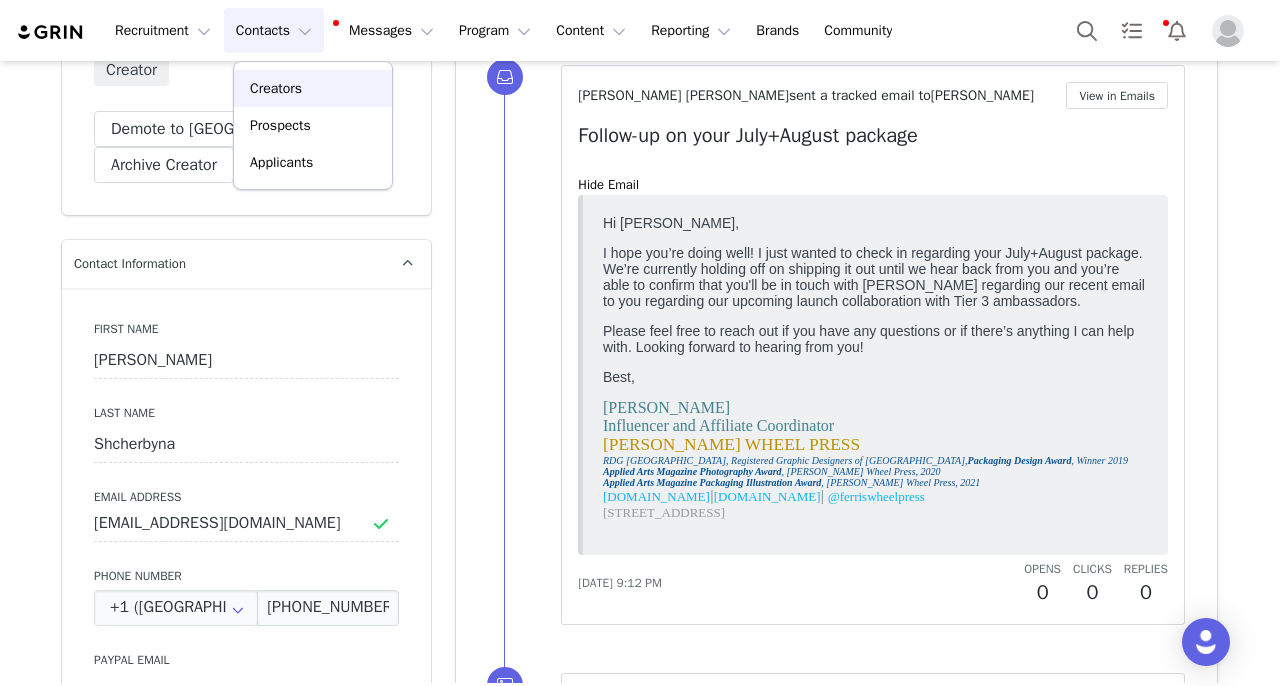 click on "Creators" at bounding box center [276, 88] 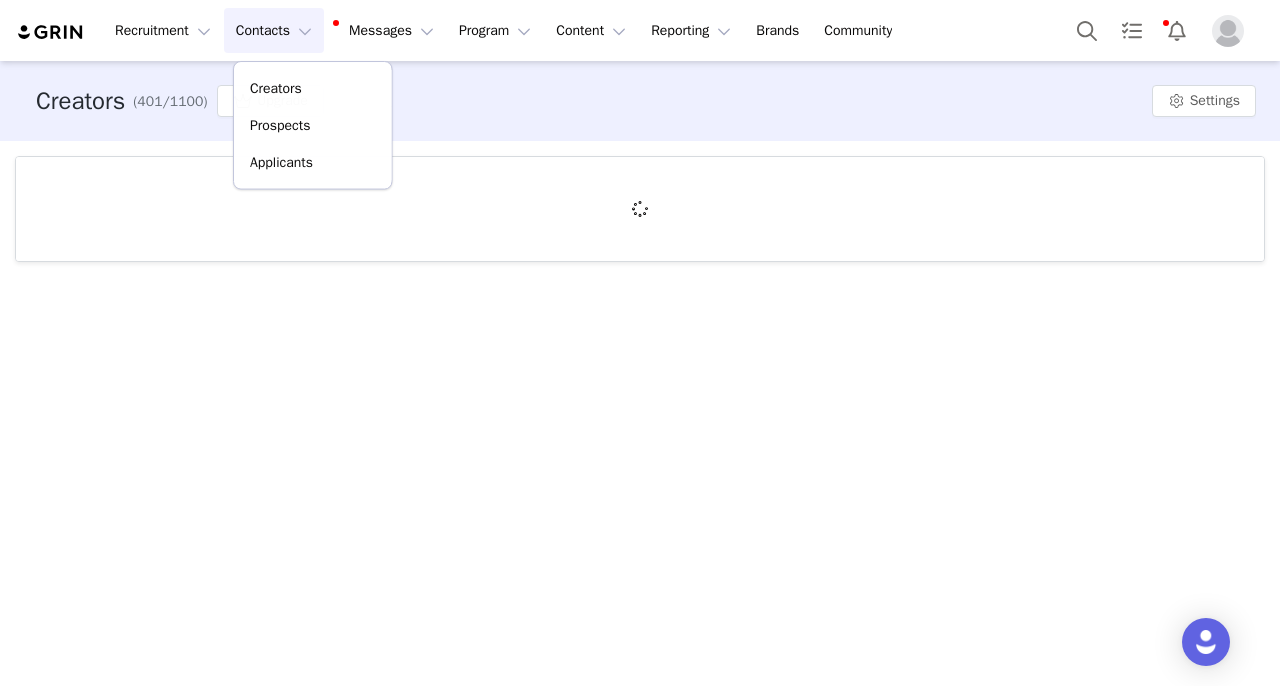 scroll, scrollTop: 0, scrollLeft: 0, axis: both 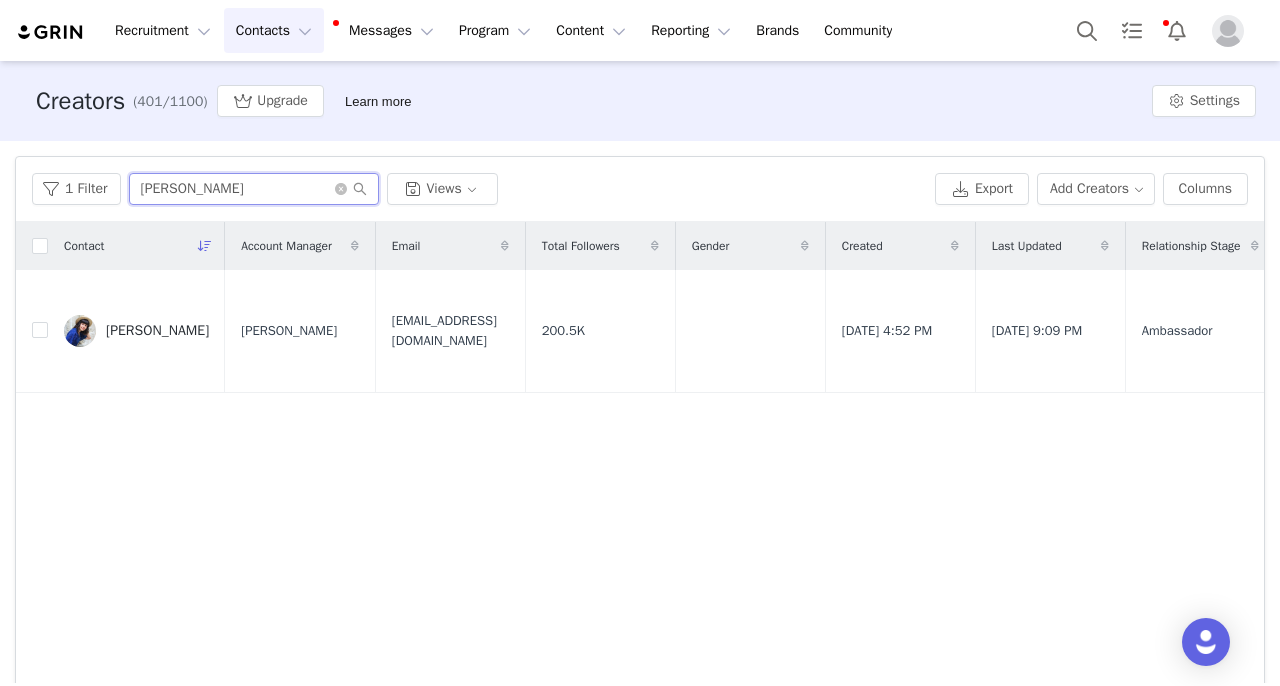 drag, startPoint x: 249, startPoint y: 191, endPoint x: 0, endPoint y: 118, distance: 259.48026 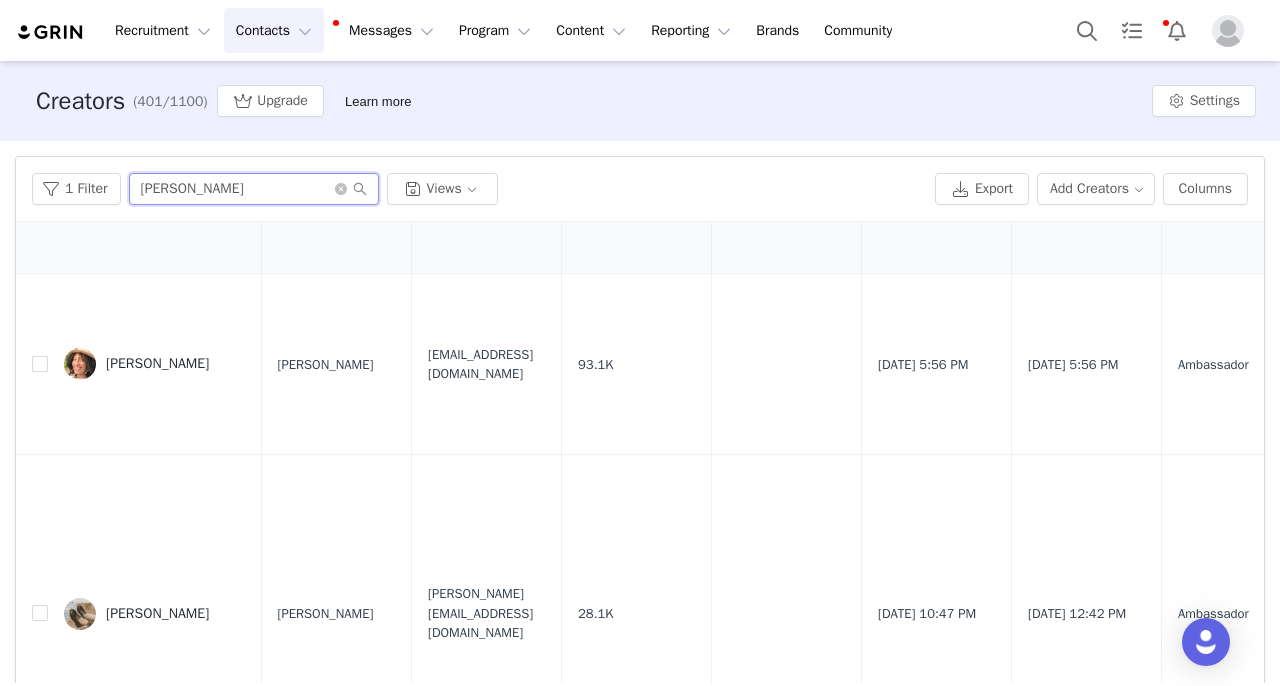 scroll, scrollTop: 295, scrollLeft: 0, axis: vertical 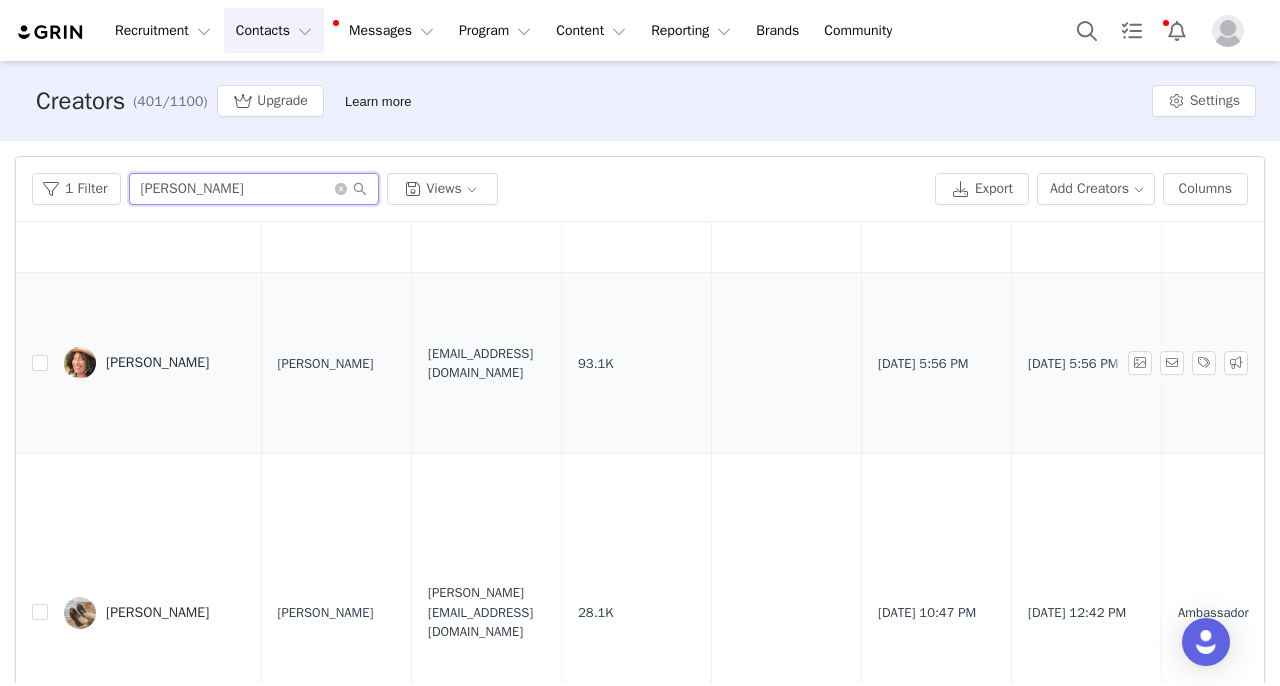 type on "lisa" 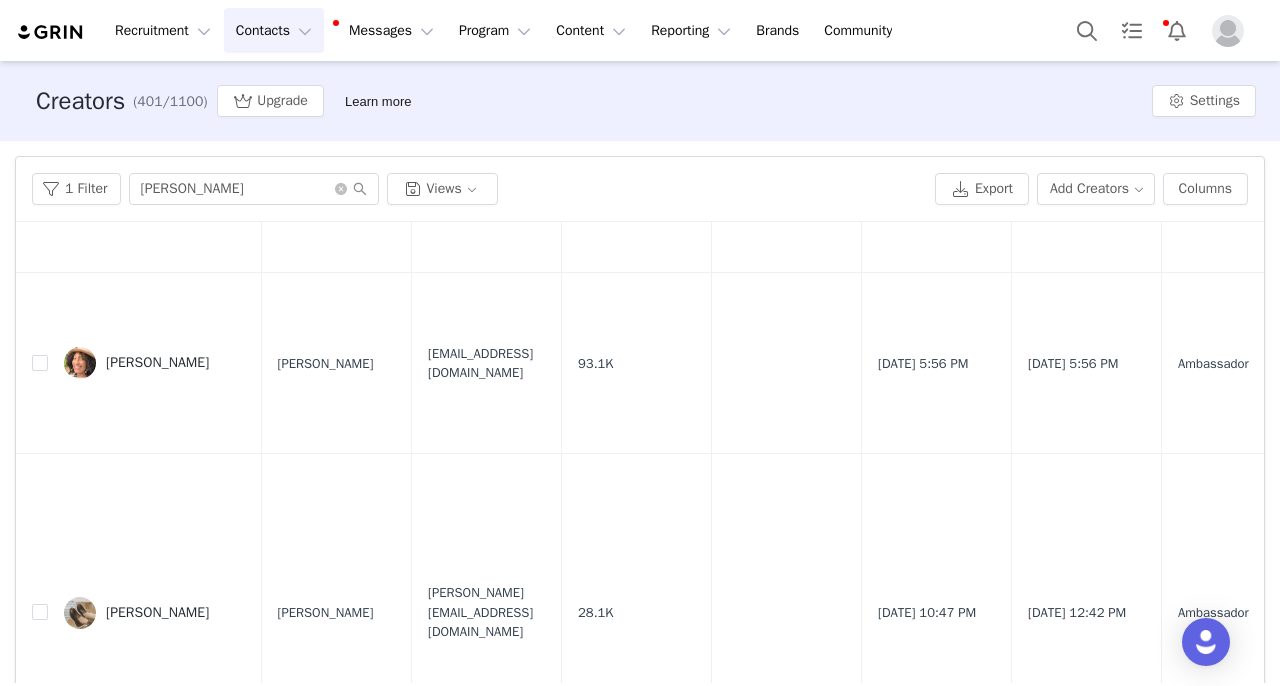 click on "Lisa Sciacca" at bounding box center [155, 363] 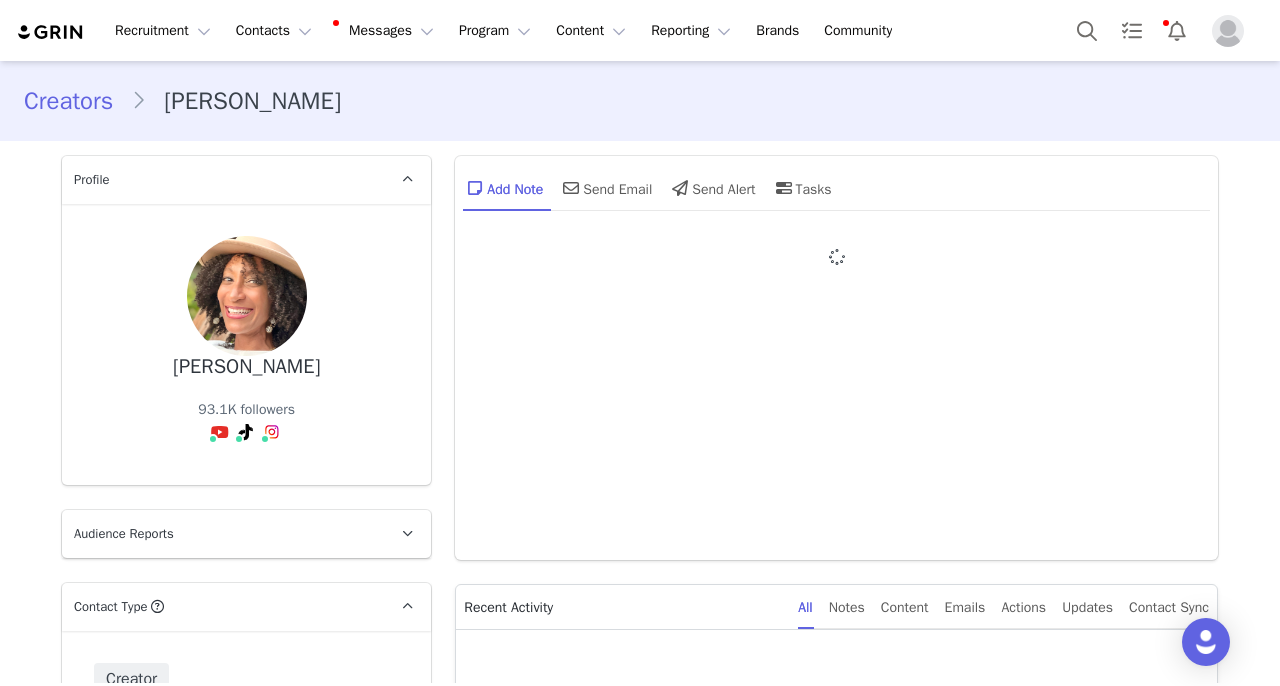 type on "+1 ([GEOGRAPHIC_DATA])" 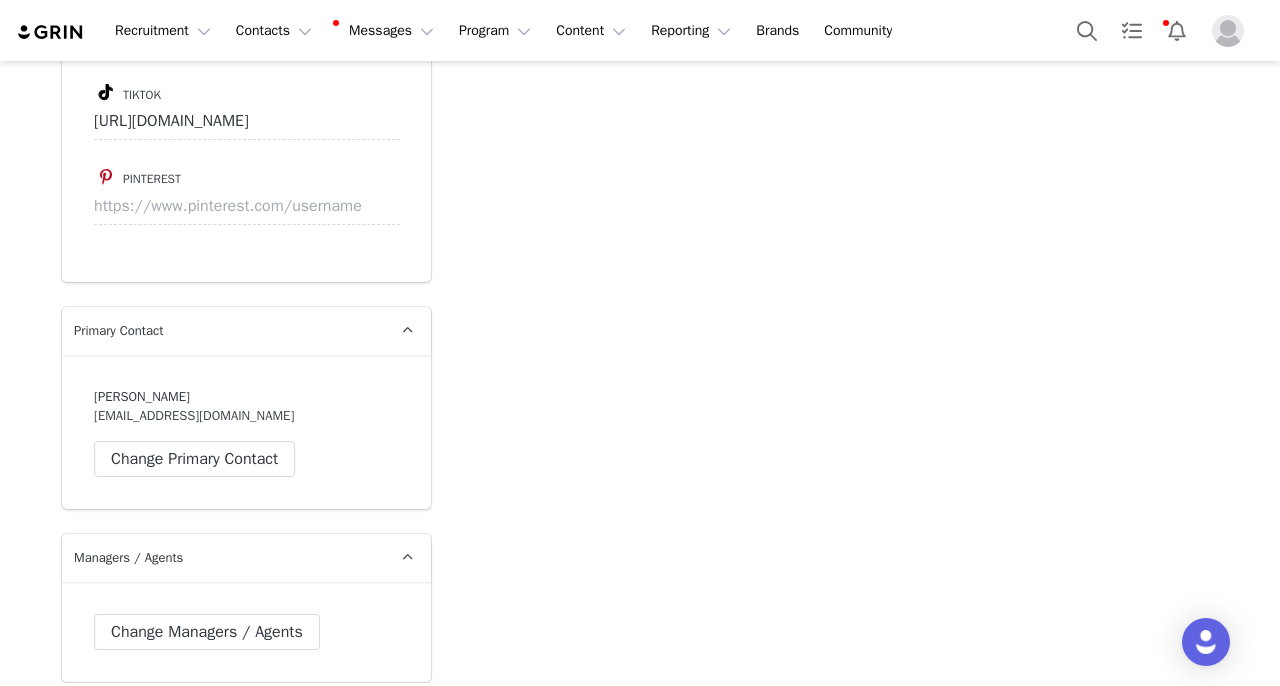 scroll, scrollTop: 4284, scrollLeft: 0, axis: vertical 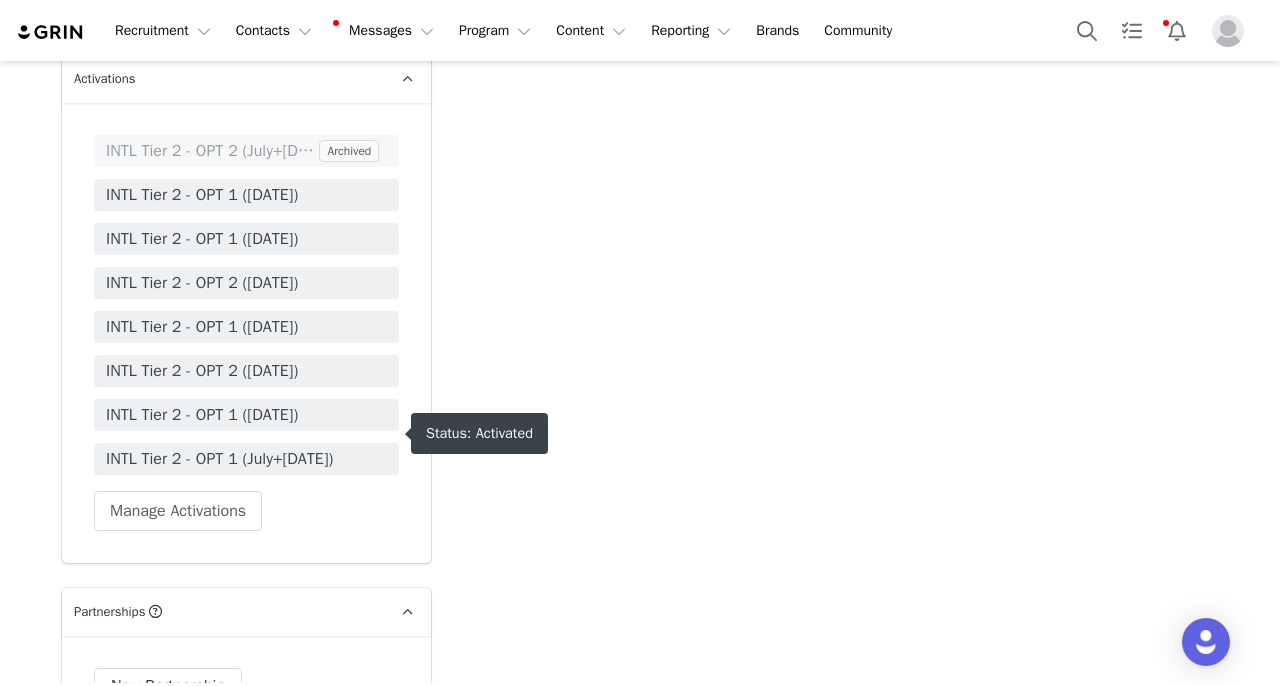 click on "INTL Tier 2 - OPT 1 (July+[DATE])" at bounding box center (246, 459) 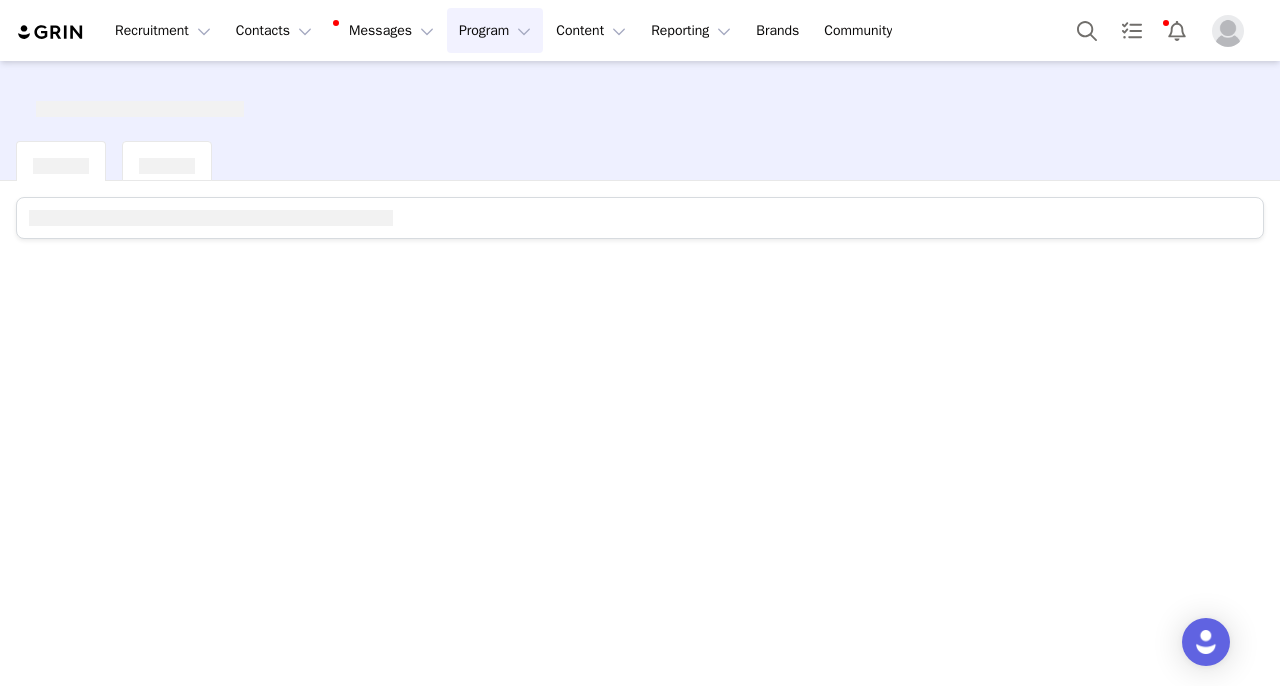 scroll, scrollTop: 0, scrollLeft: 0, axis: both 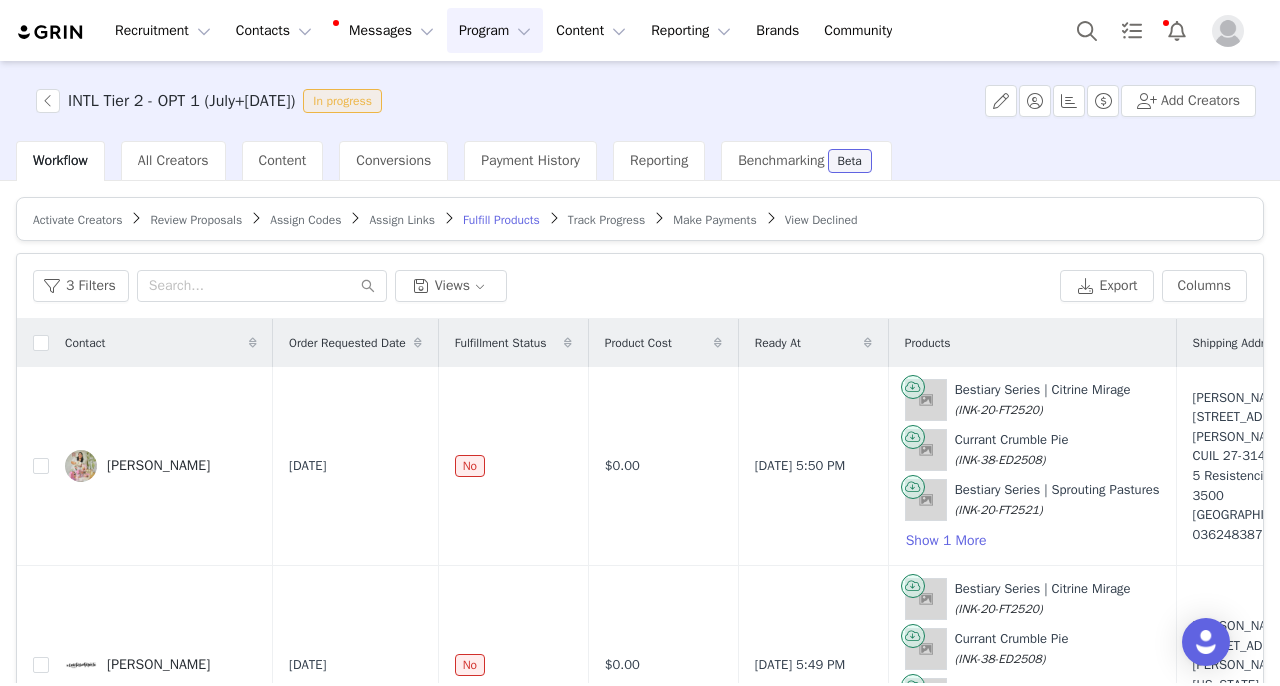 click on "Track Progress" at bounding box center (606, 220) 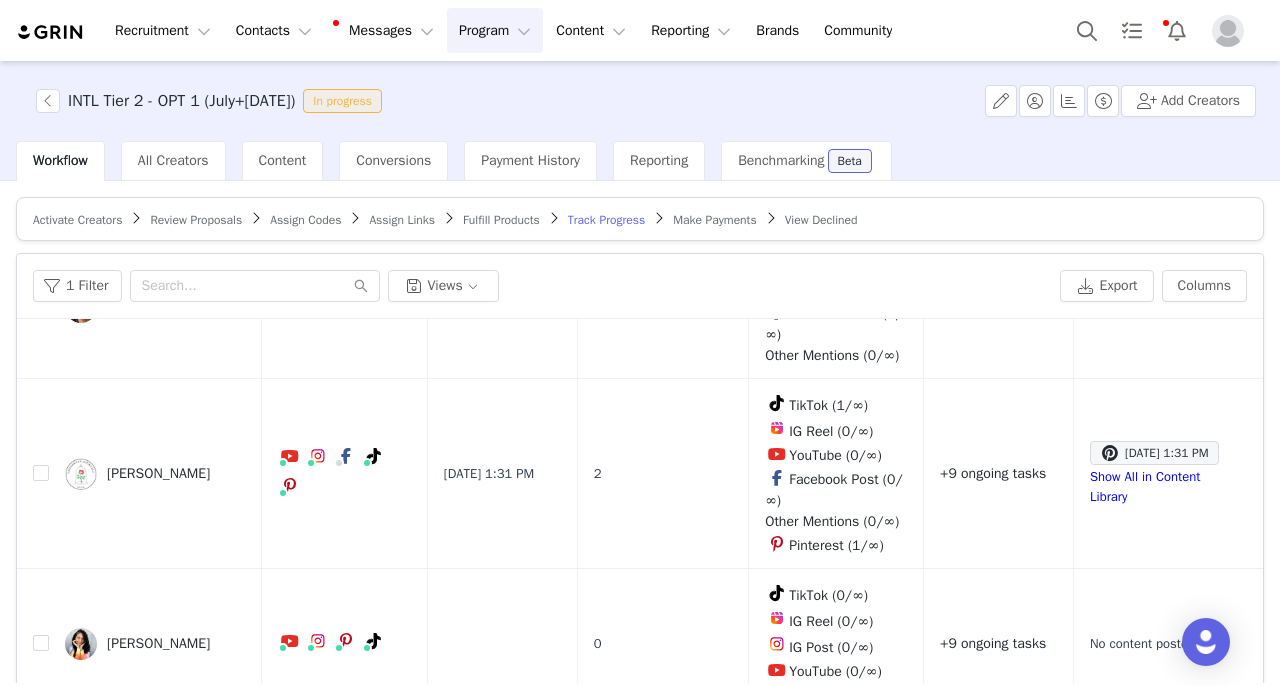 scroll, scrollTop: 2870, scrollLeft: 0, axis: vertical 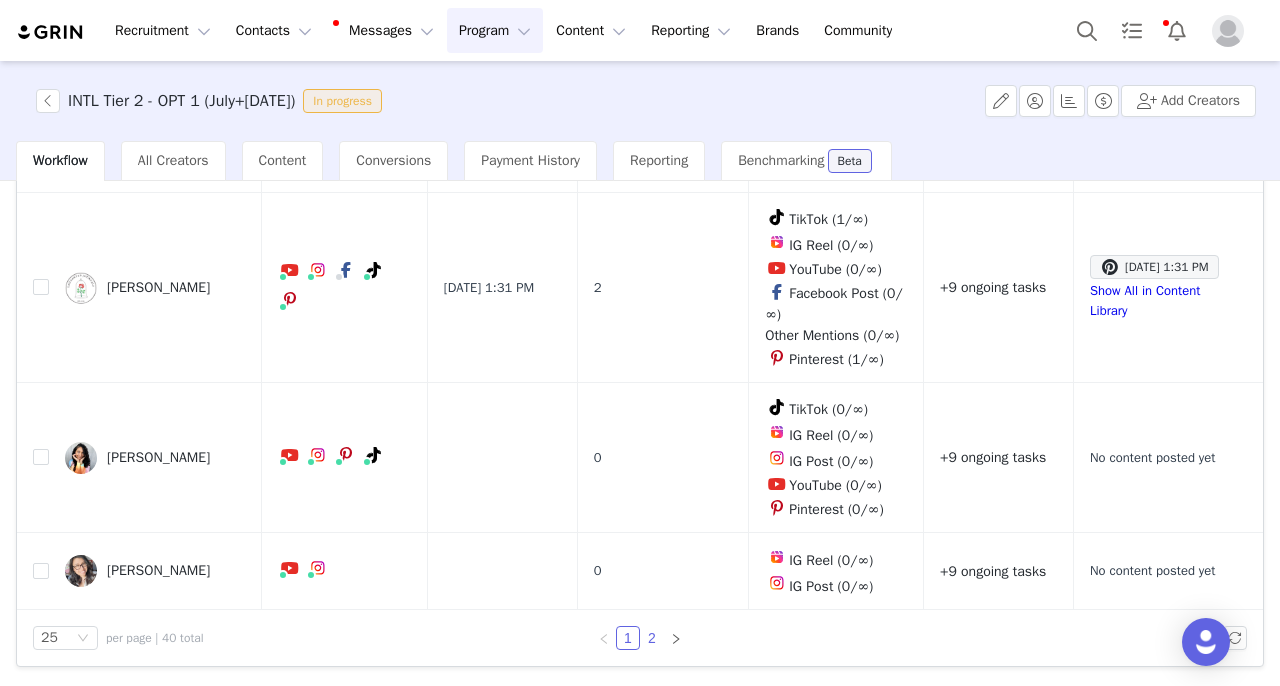 click on "2" at bounding box center (652, 638) 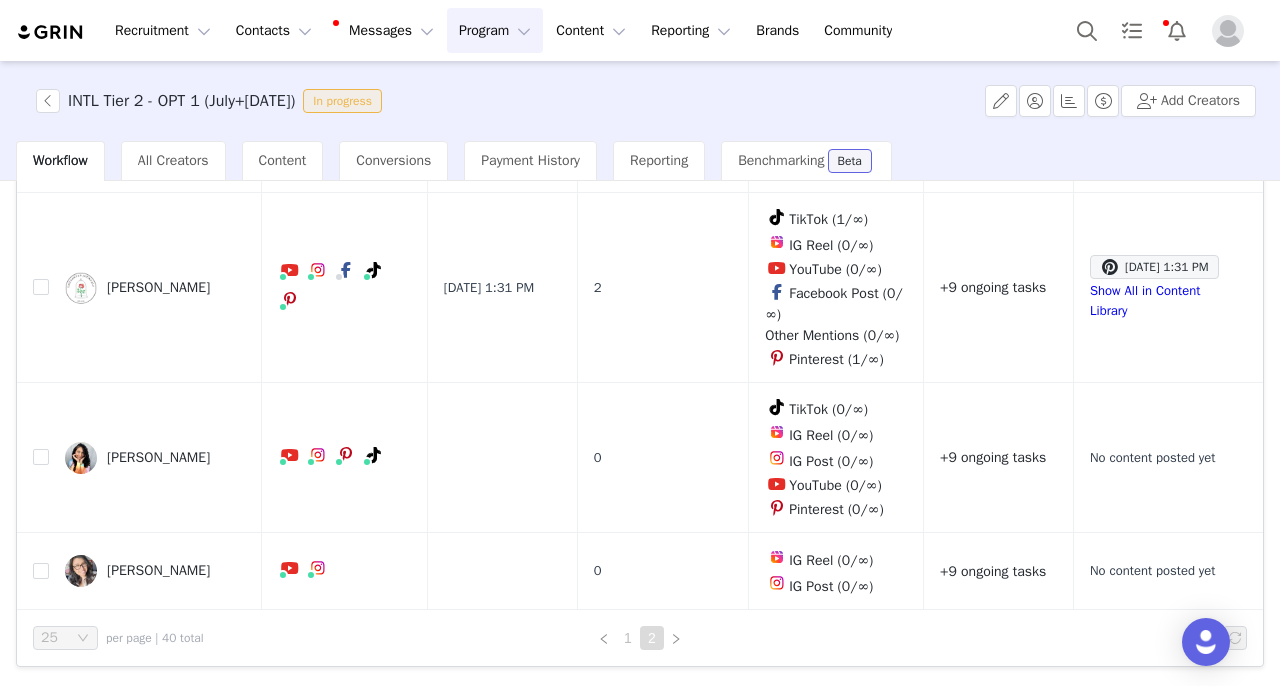 scroll, scrollTop: 0, scrollLeft: 0, axis: both 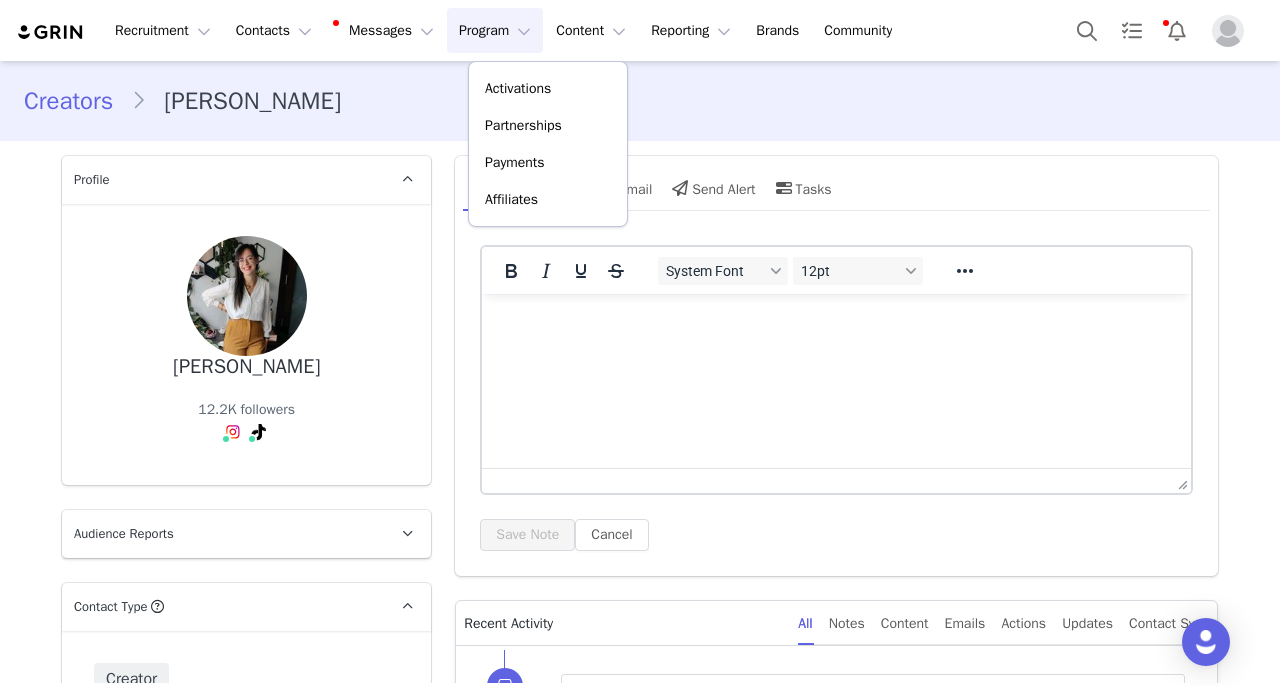 click on "Activations" at bounding box center [548, 88] 